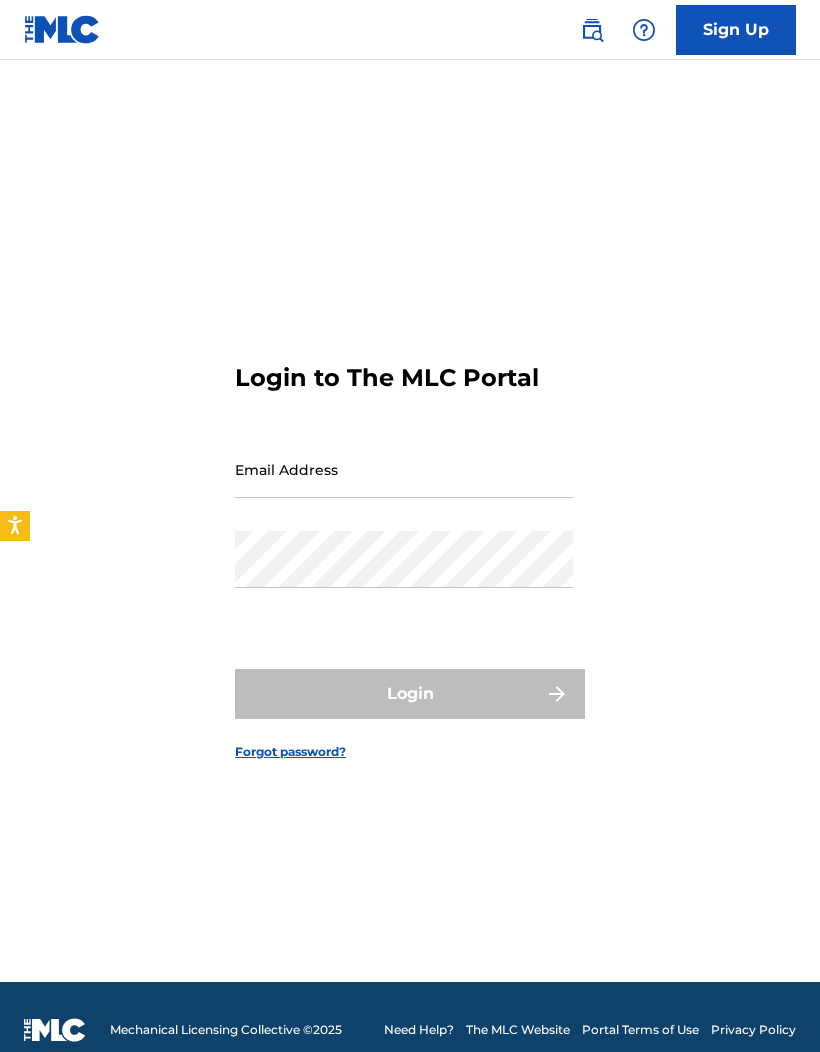 scroll, scrollTop: 108, scrollLeft: 0, axis: vertical 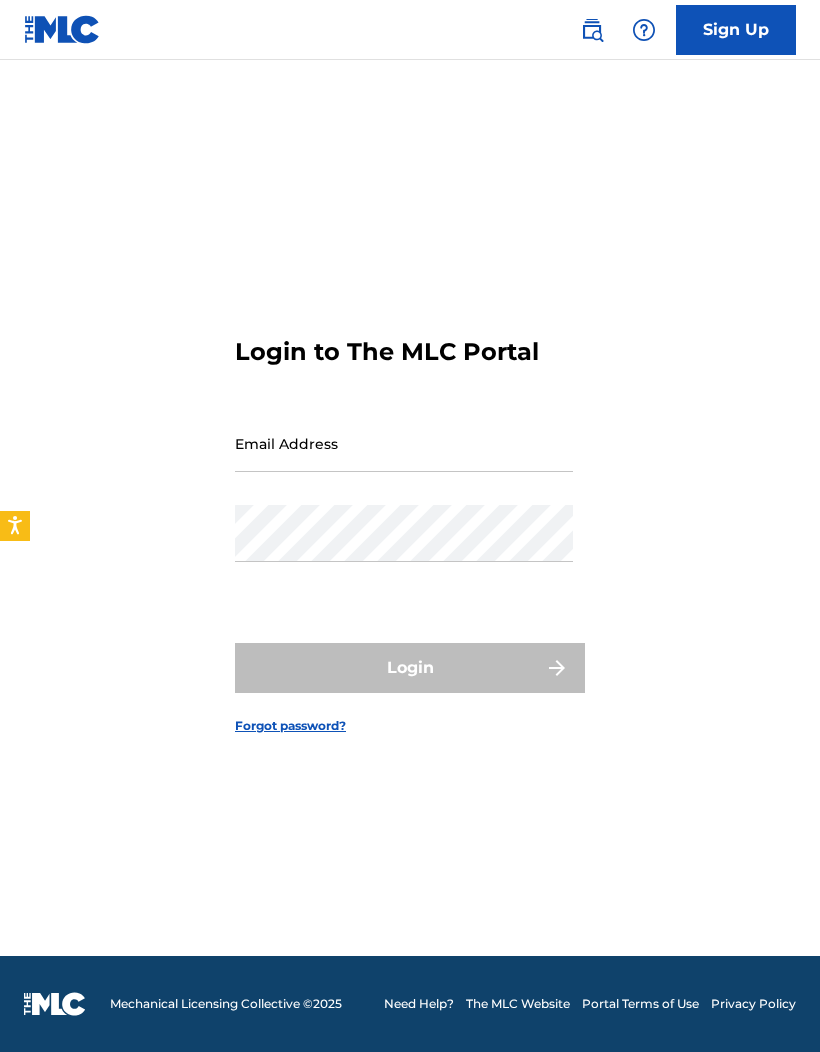 click on "Email Address" at bounding box center [404, 443] 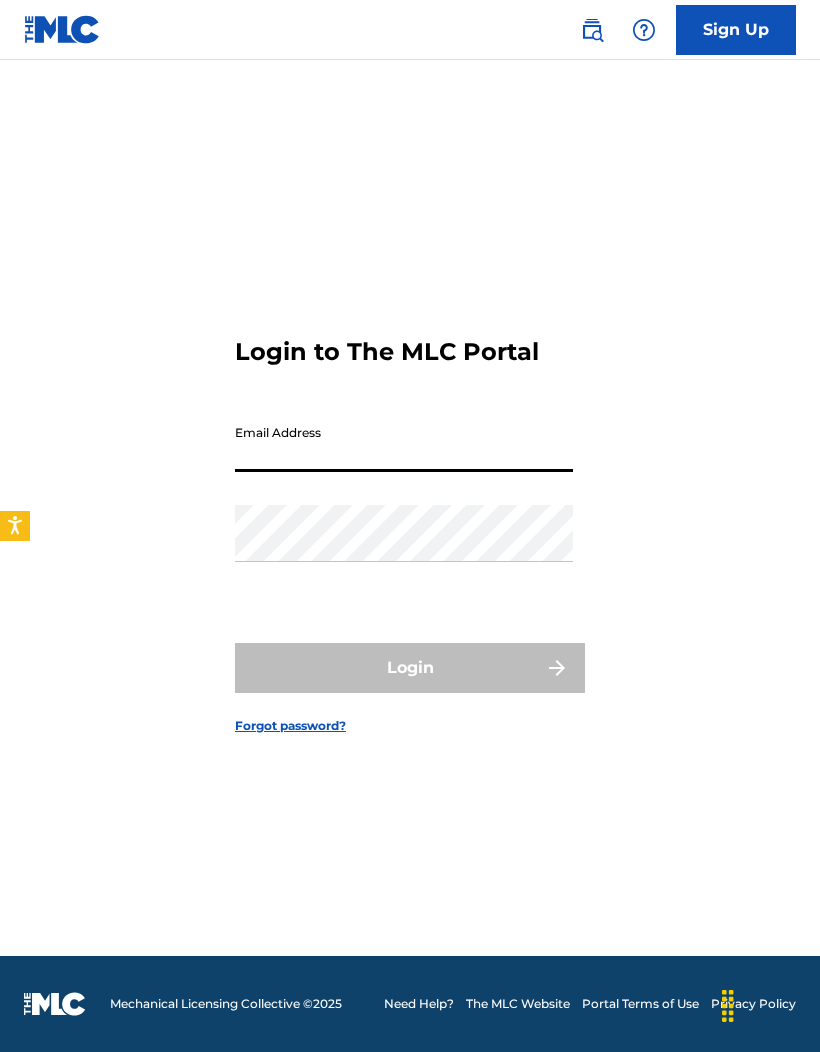 type on "Jones92509@yahoo.com" 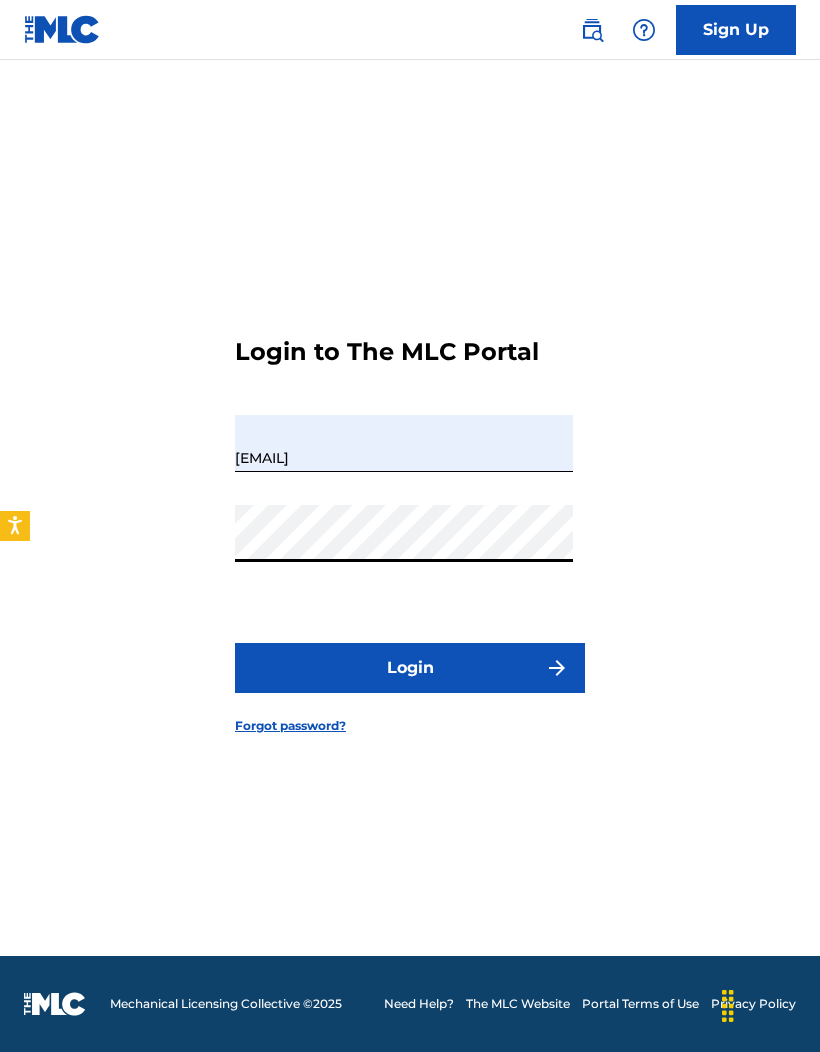 scroll, scrollTop: 0, scrollLeft: 0, axis: both 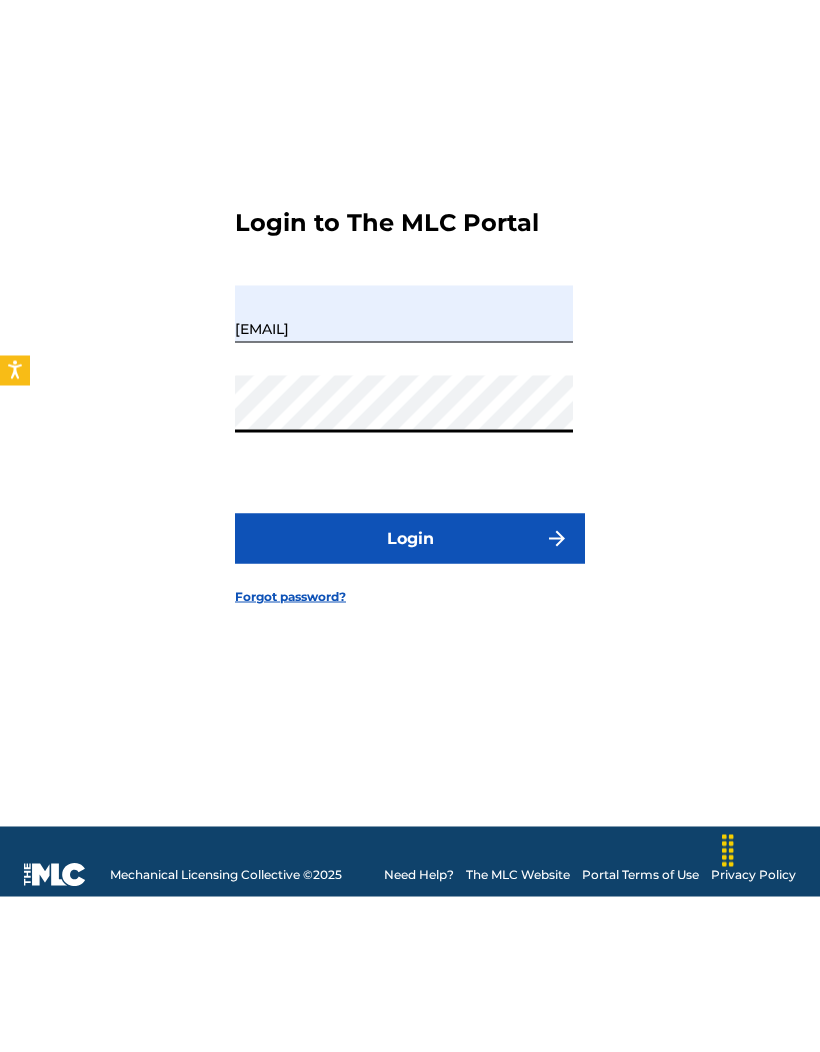 click on "Login" at bounding box center [410, 694] 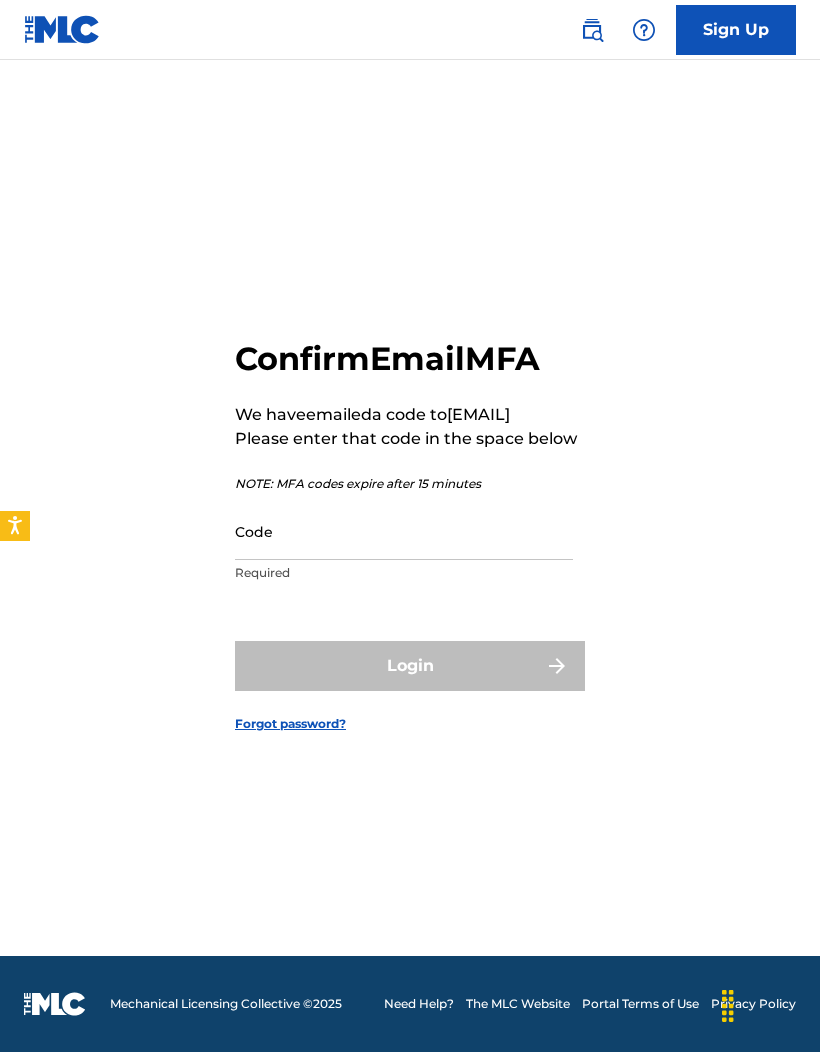 click on "Code" at bounding box center (404, 531) 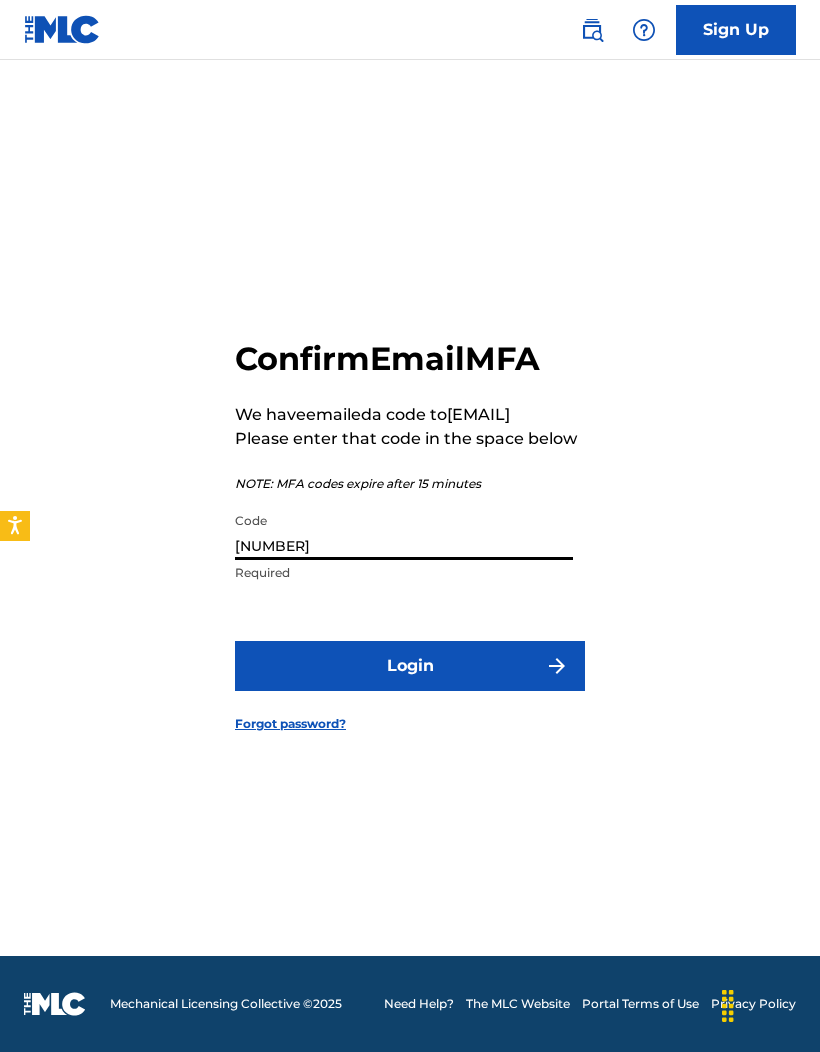 type on "289840" 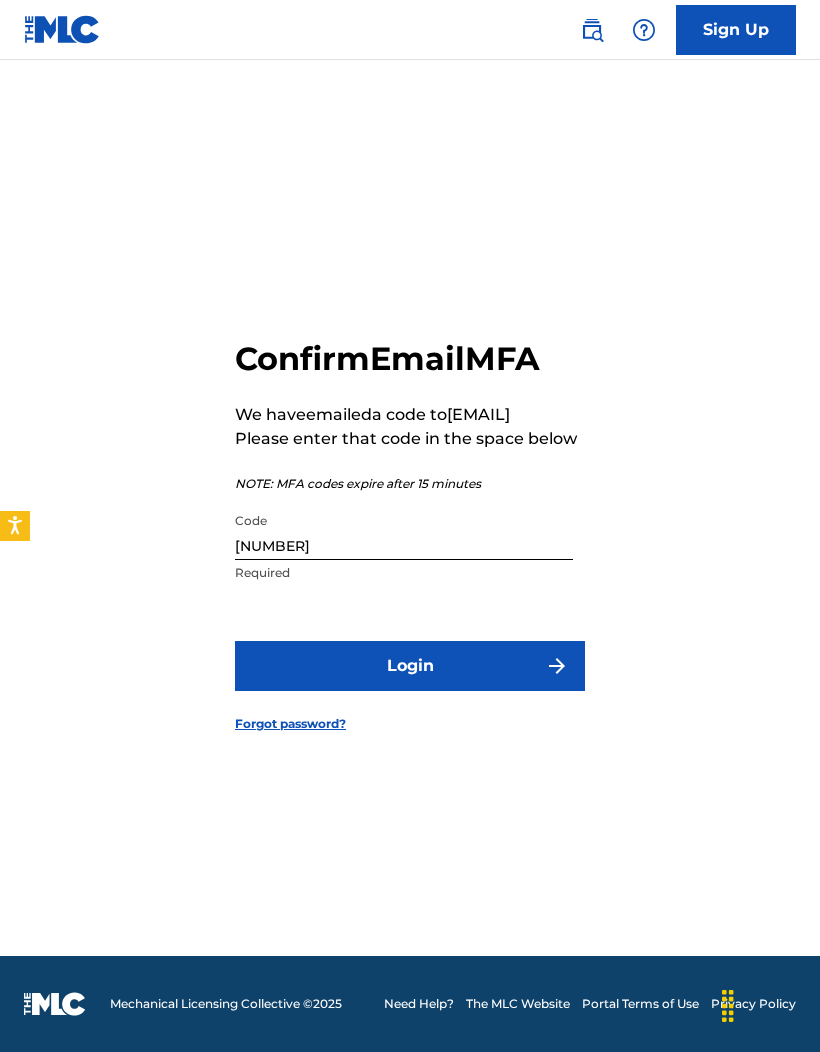 click on "Login" at bounding box center (410, 666) 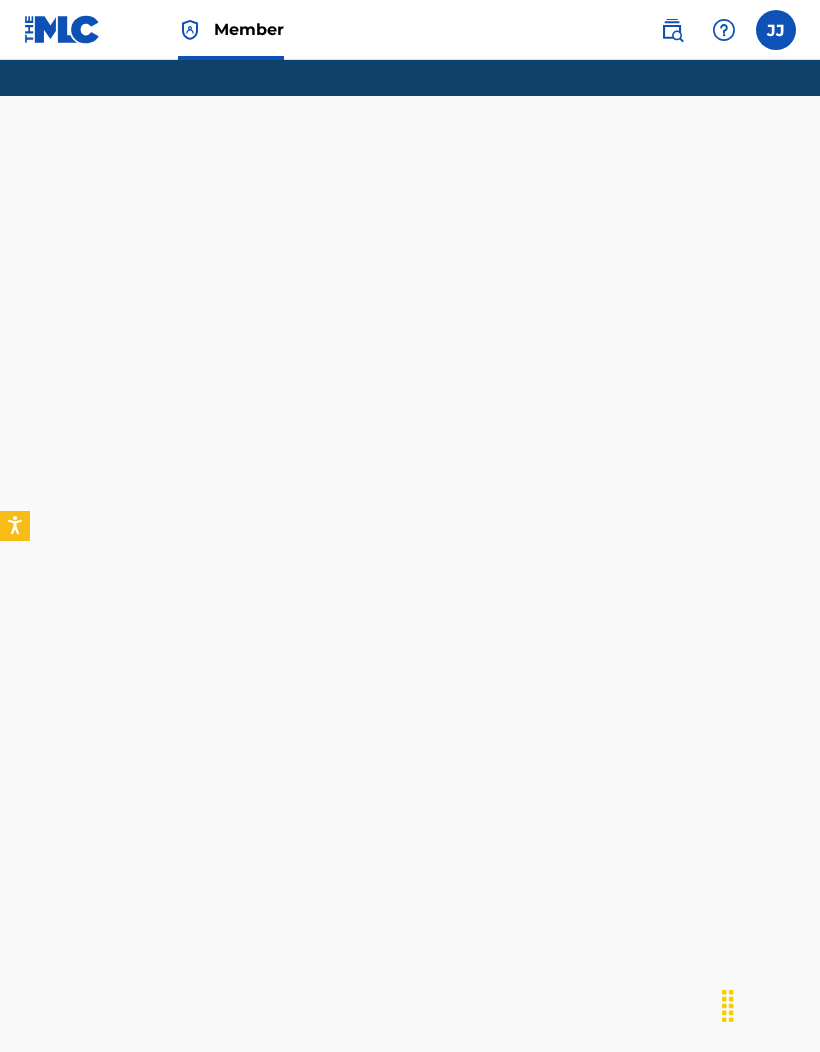 scroll, scrollTop: 0, scrollLeft: 0, axis: both 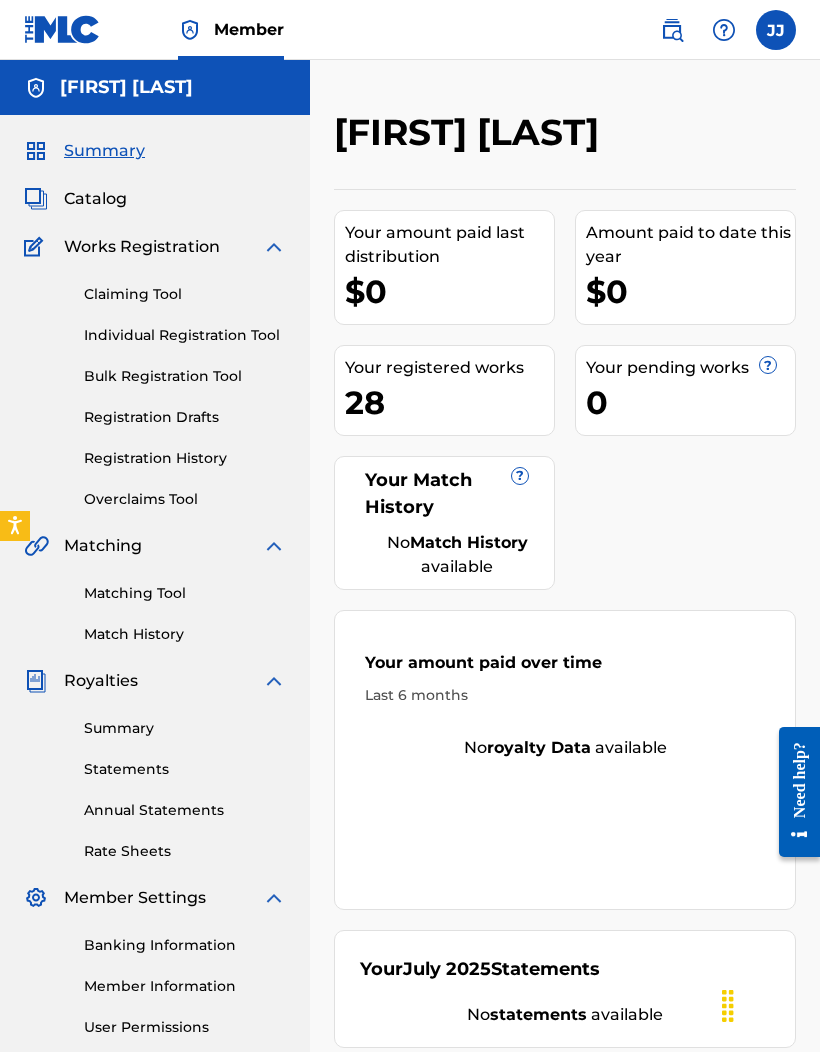 click on "28" at bounding box center [449, 402] 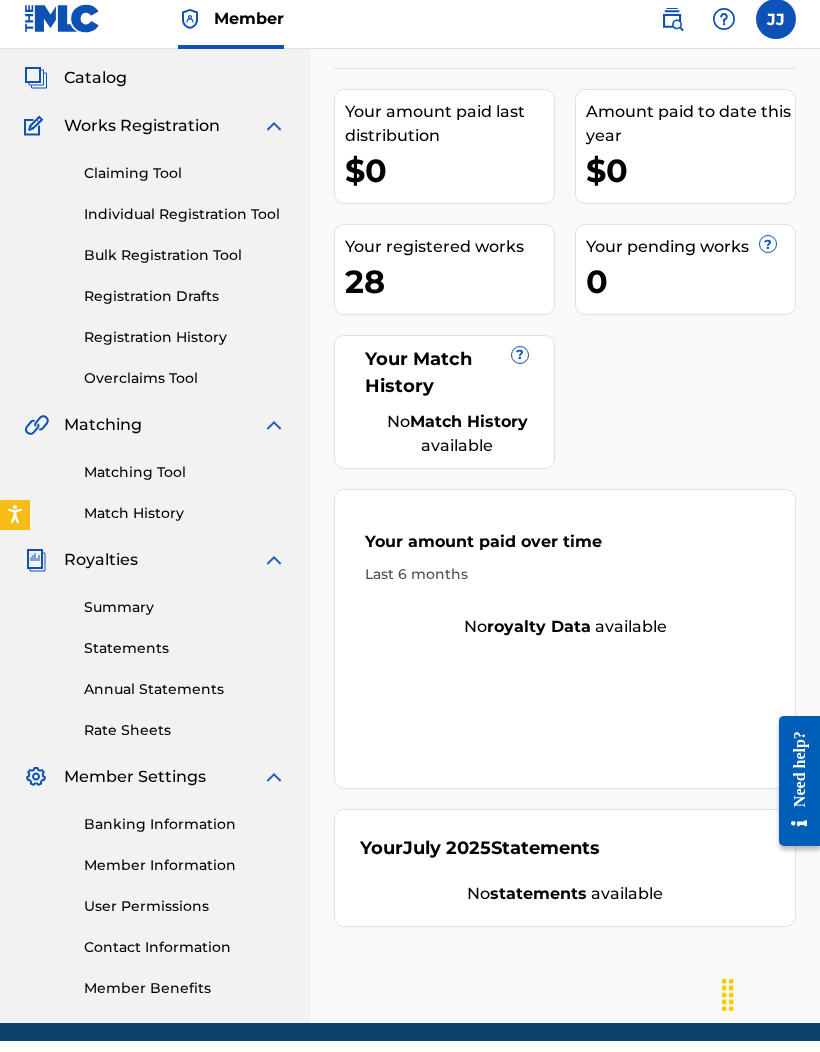 scroll, scrollTop: 106, scrollLeft: 0, axis: vertical 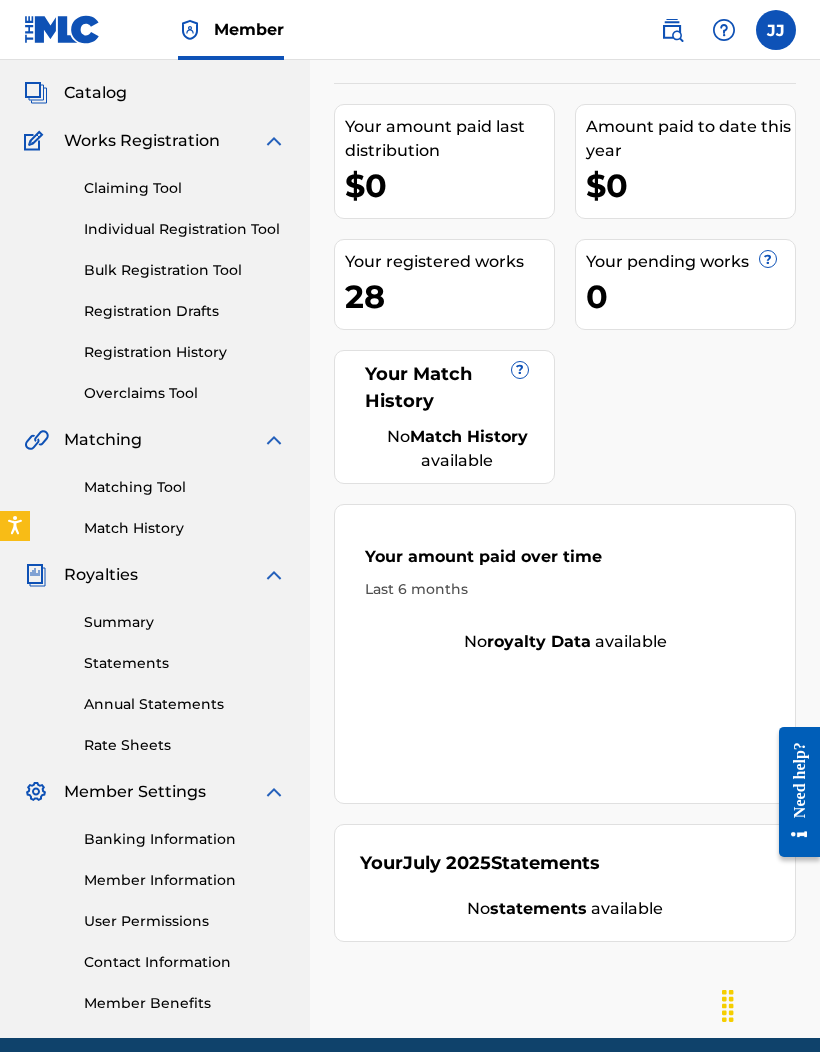 click on "Member Benefits" at bounding box center (185, 1003) 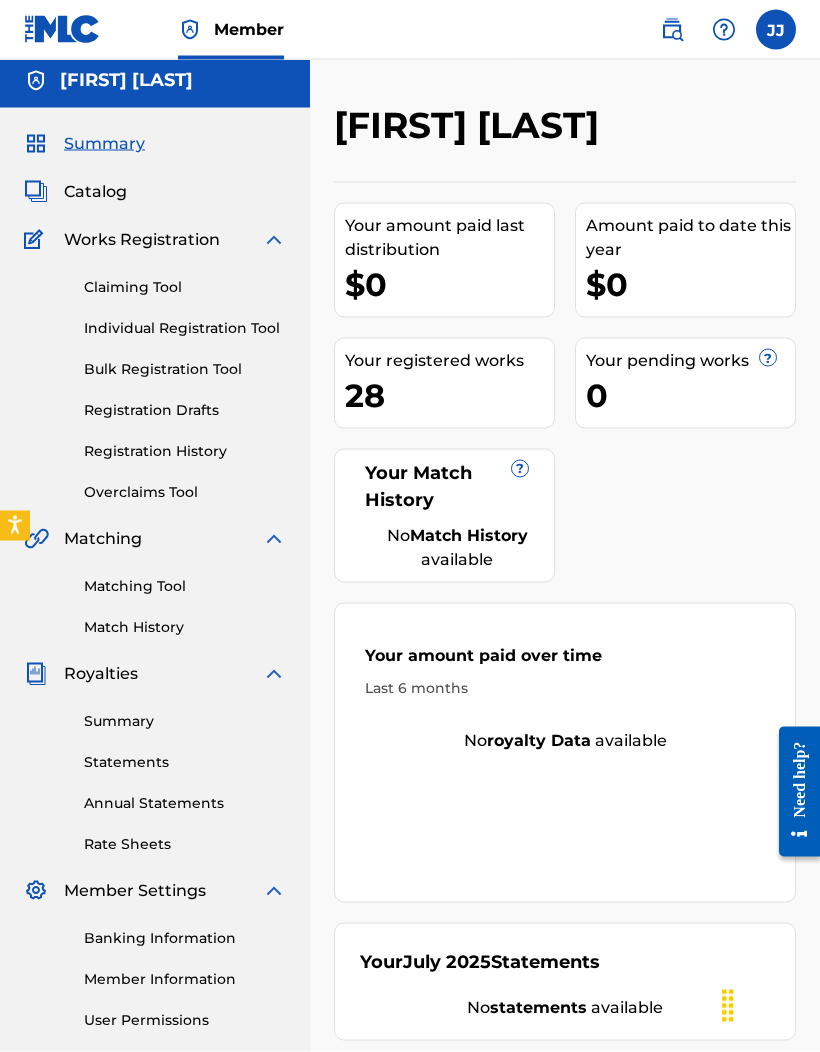 scroll, scrollTop: 0, scrollLeft: 0, axis: both 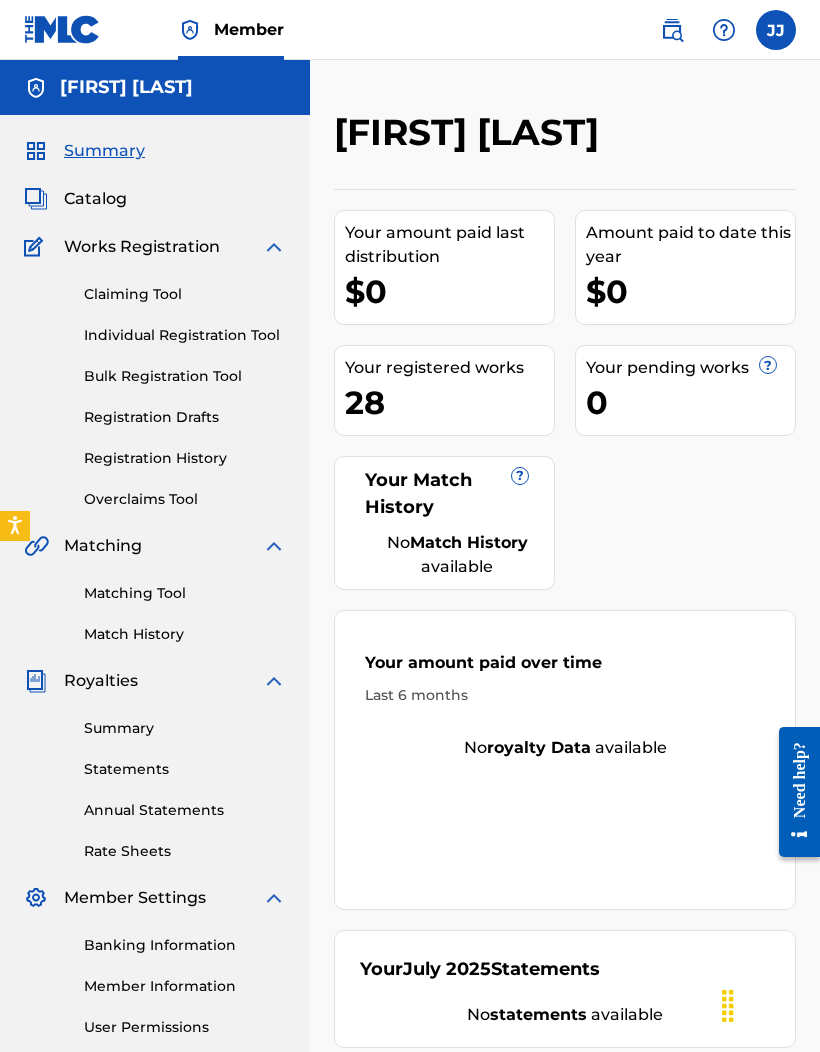 click at bounding box center (776, 30) 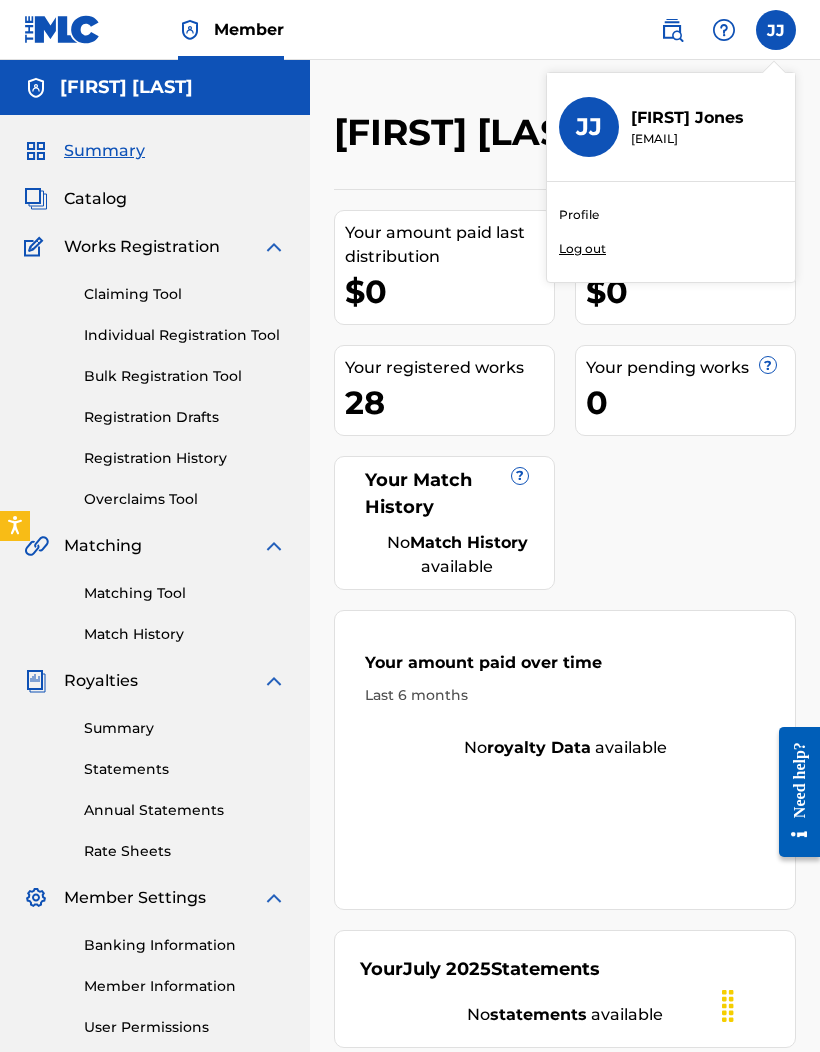 click at bounding box center [62, 29] 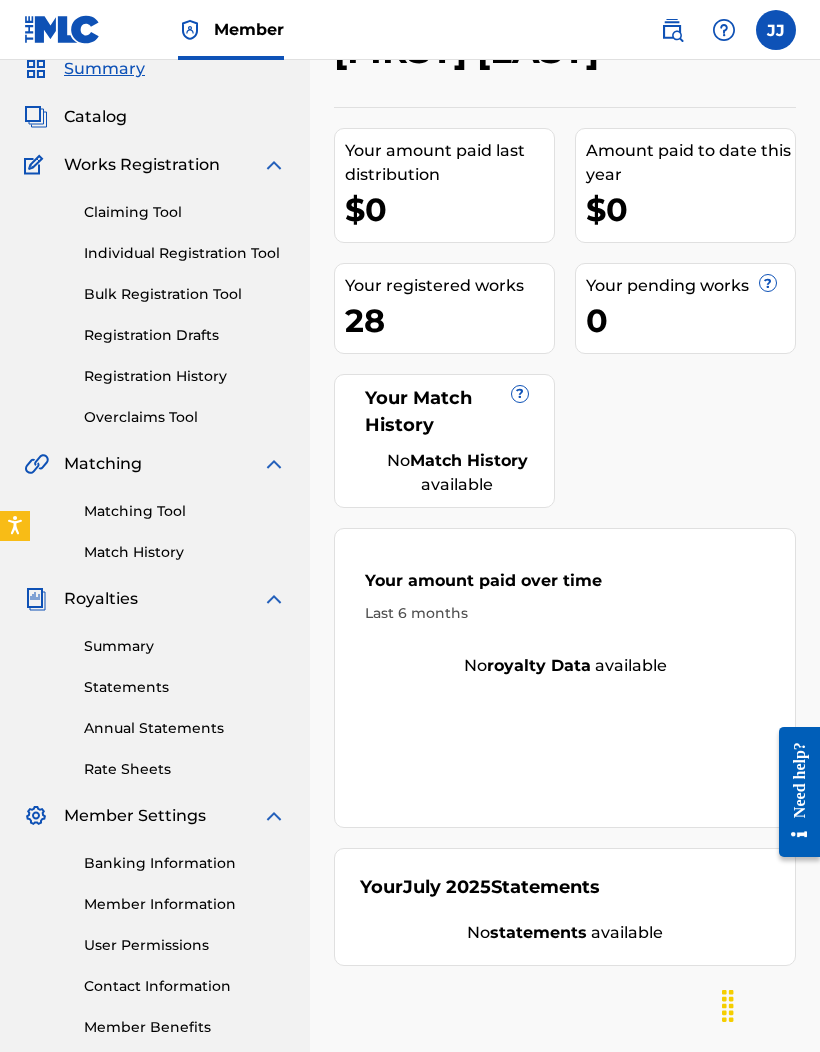 scroll, scrollTop: 0, scrollLeft: 0, axis: both 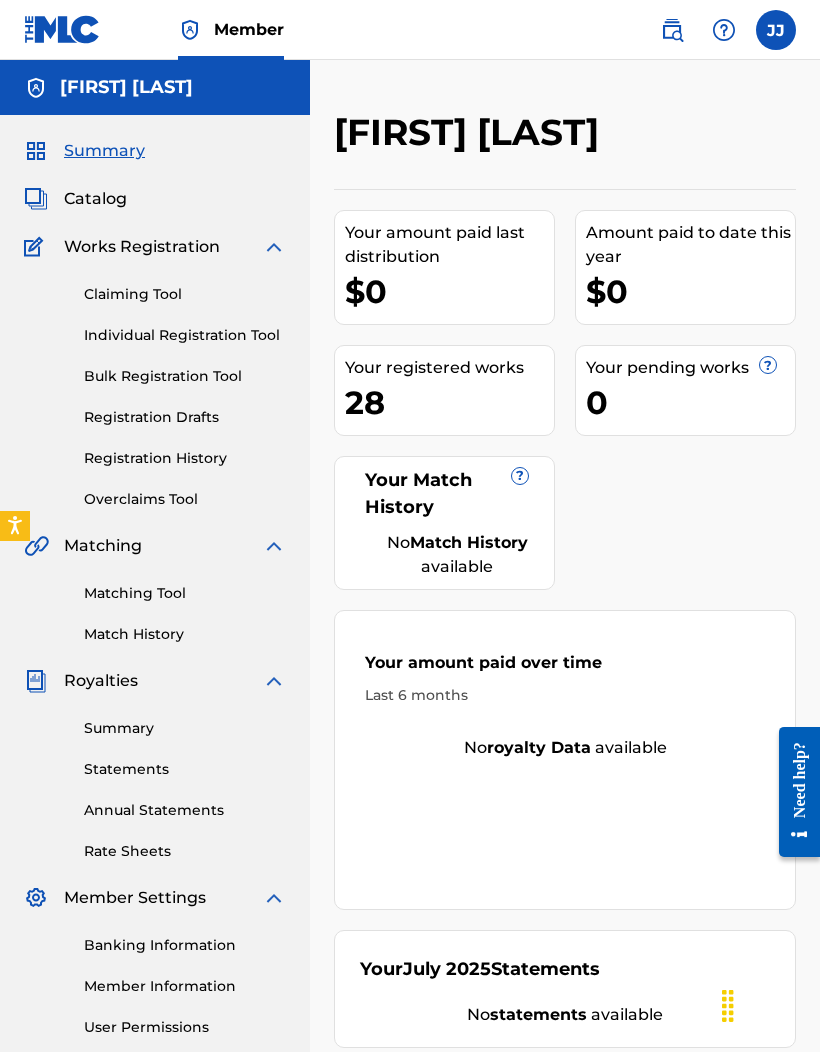 click at bounding box center [724, 30] 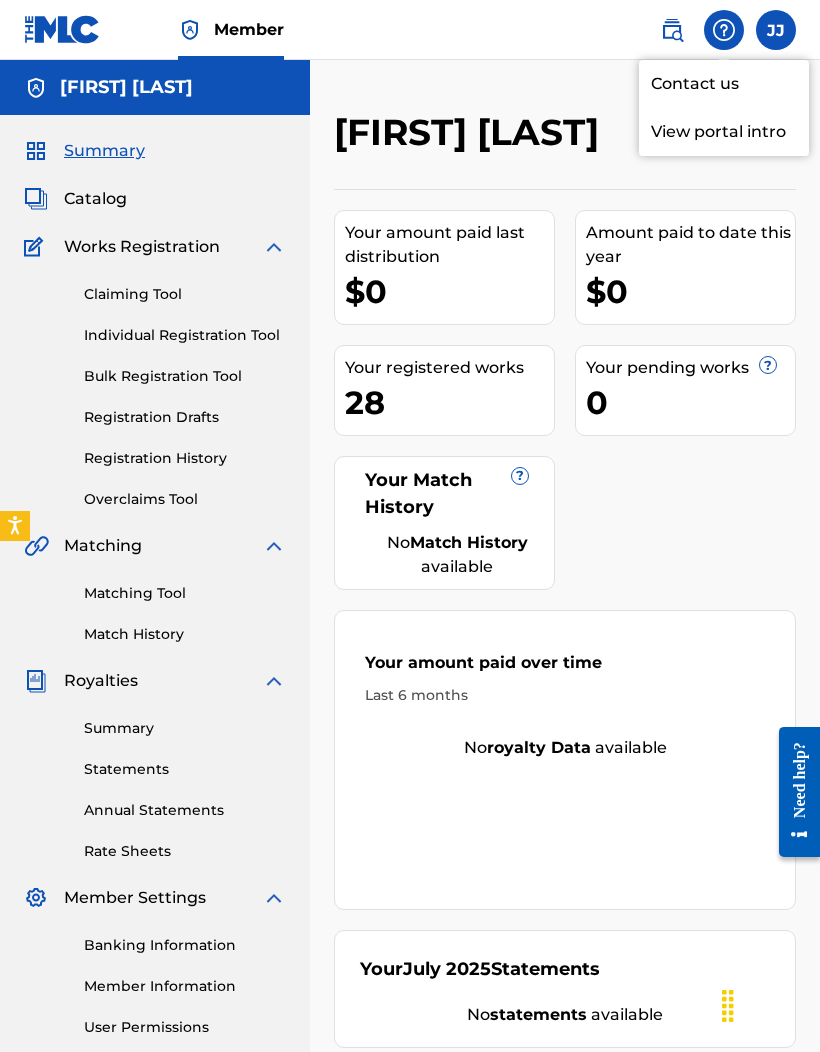 click on "Jonathan Jones Your amount paid last distribution   $0 Amount paid to date this year   $0 Your registered works   28 Your pending works   ? 0 Your Match History ? No  Match History   available Your amount paid over time Last 6 months No  royalty data   available Your  July 2025  Statements No  statements   available" at bounding box center (565, 602) 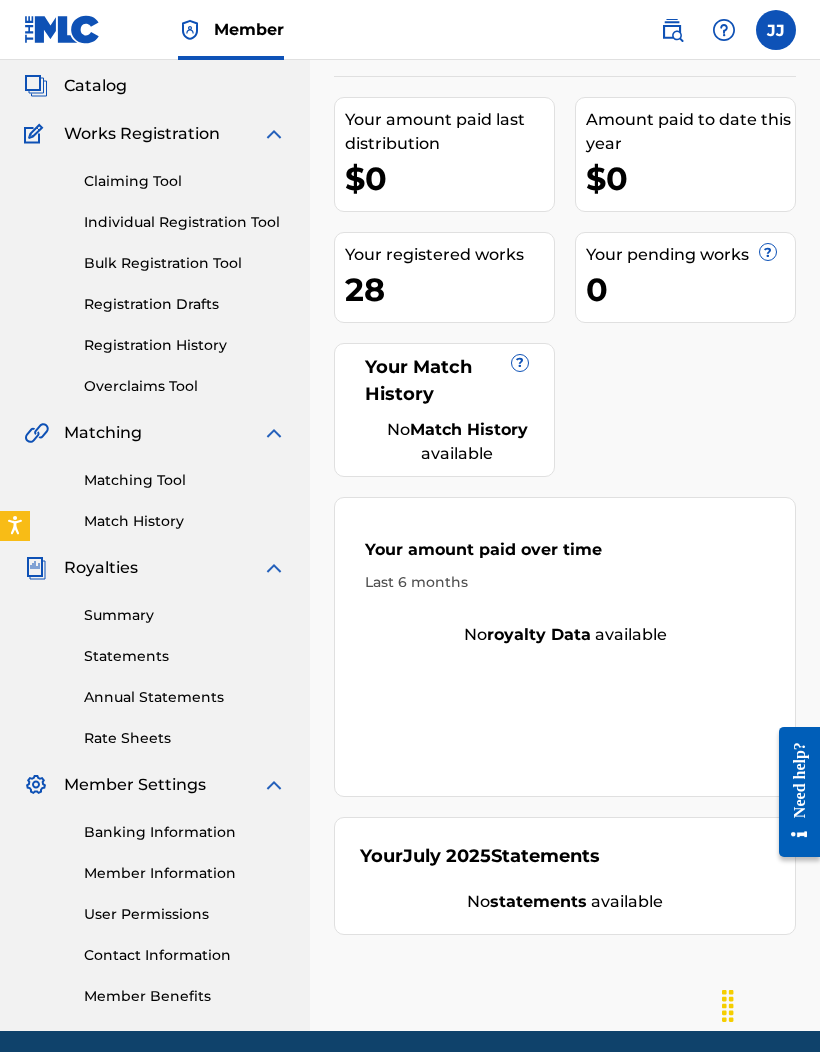 scroll, scrollTop: 0, scrollLeft: 0, axis: both 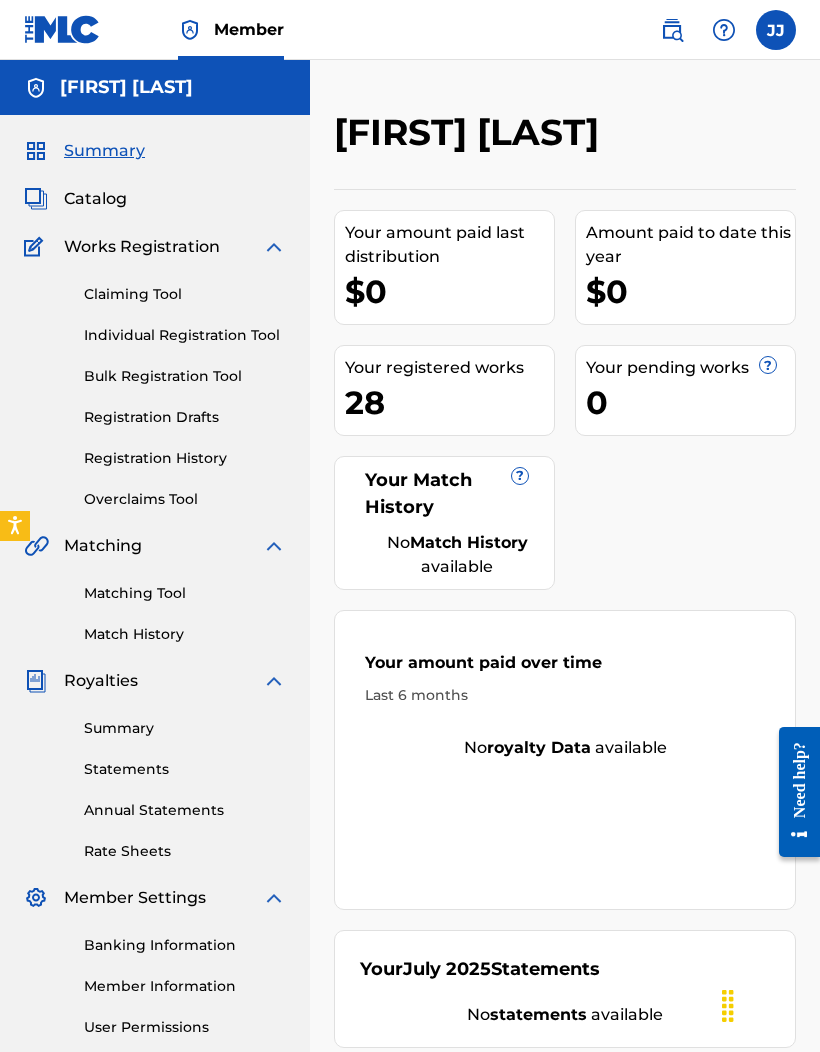 click on "Royalties" at bounding box center (101, 681) 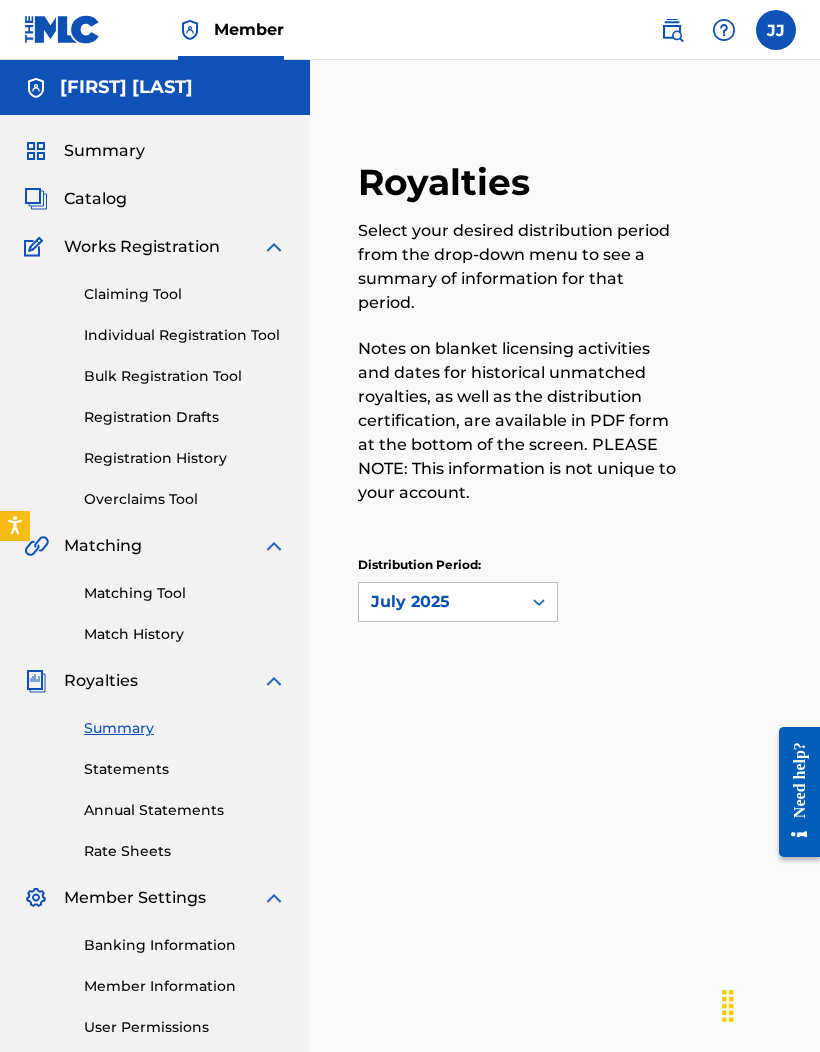 scroll, scrollTop: 82, scrollLeft: 0, axis: vertical 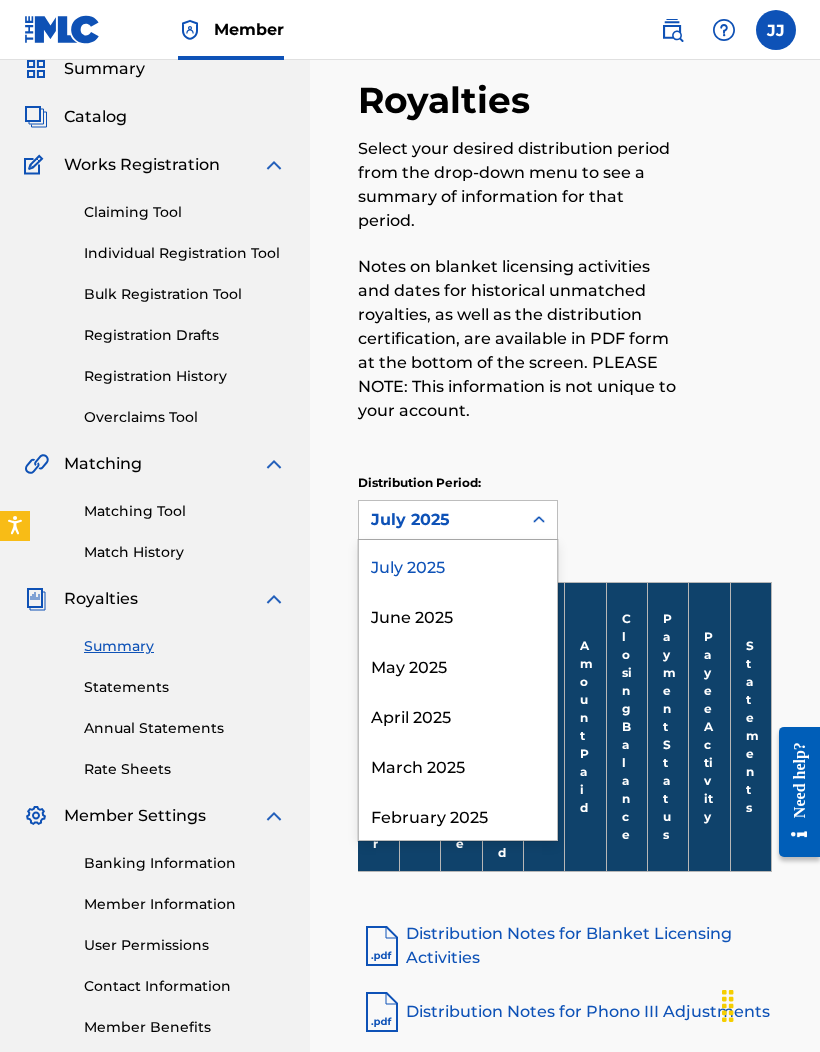 click on "July 2025" at bounding box center [458, 565] 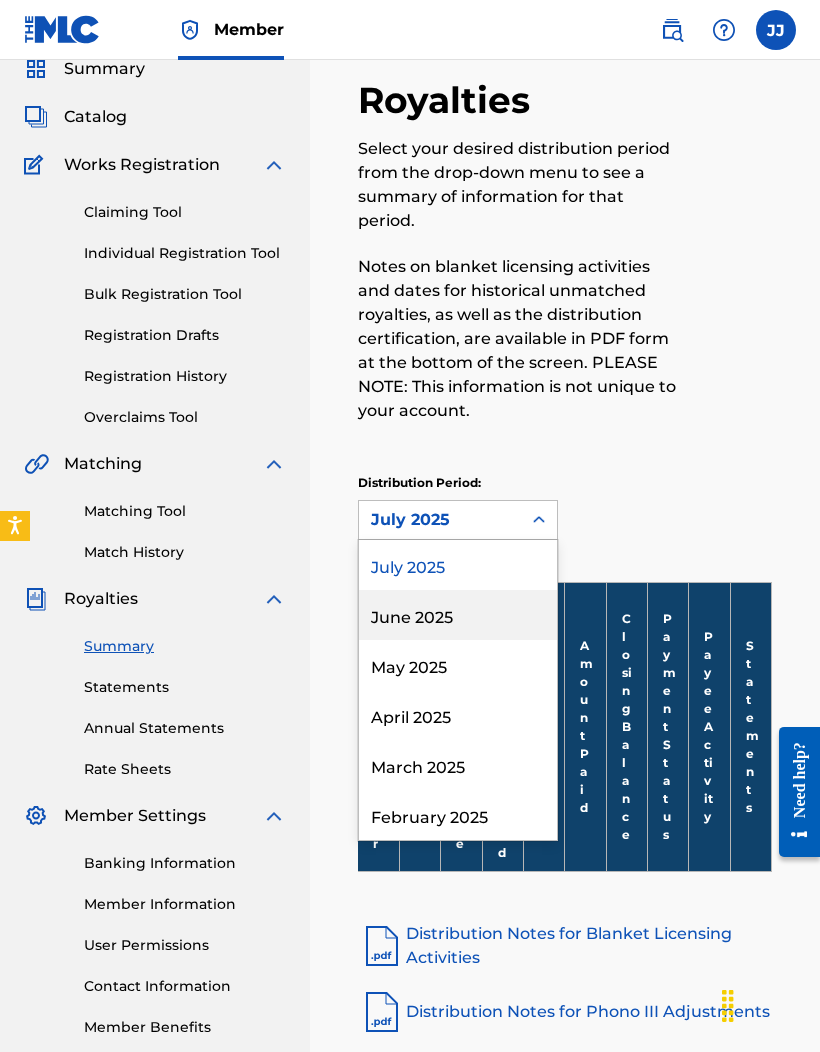 click on "June 2025" at bounding box center [458, 615] 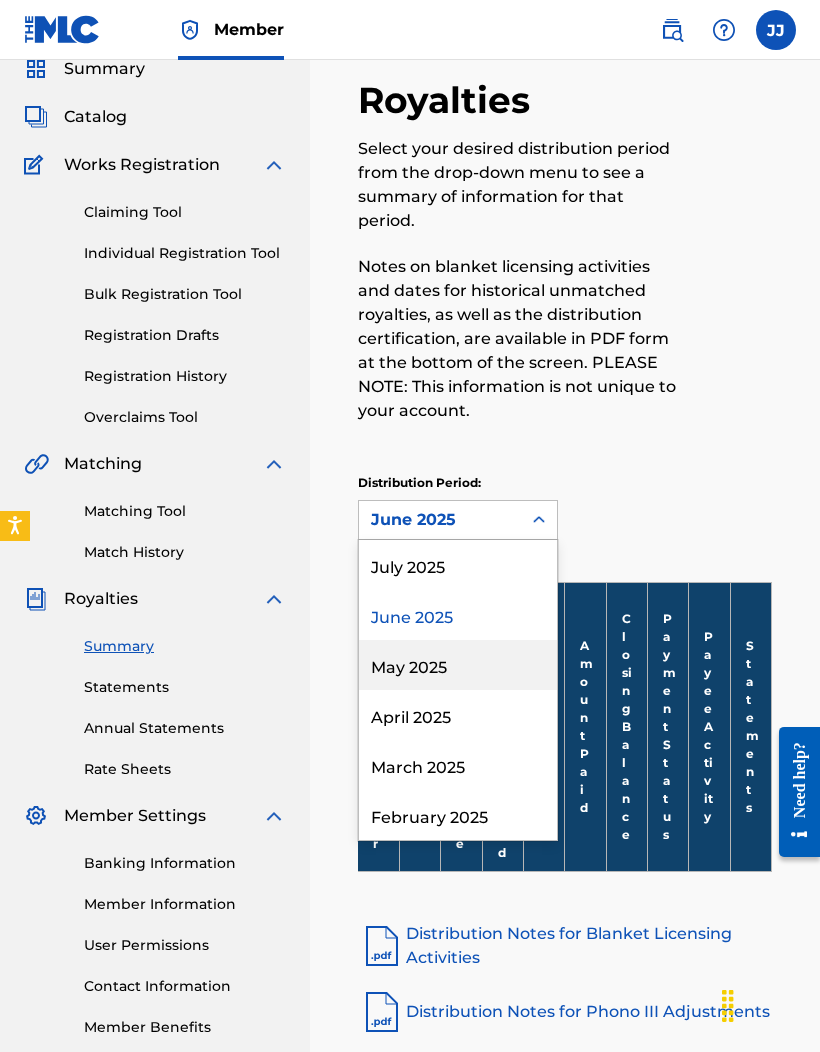 click on "May 2025" at bounding box center (458, 665) 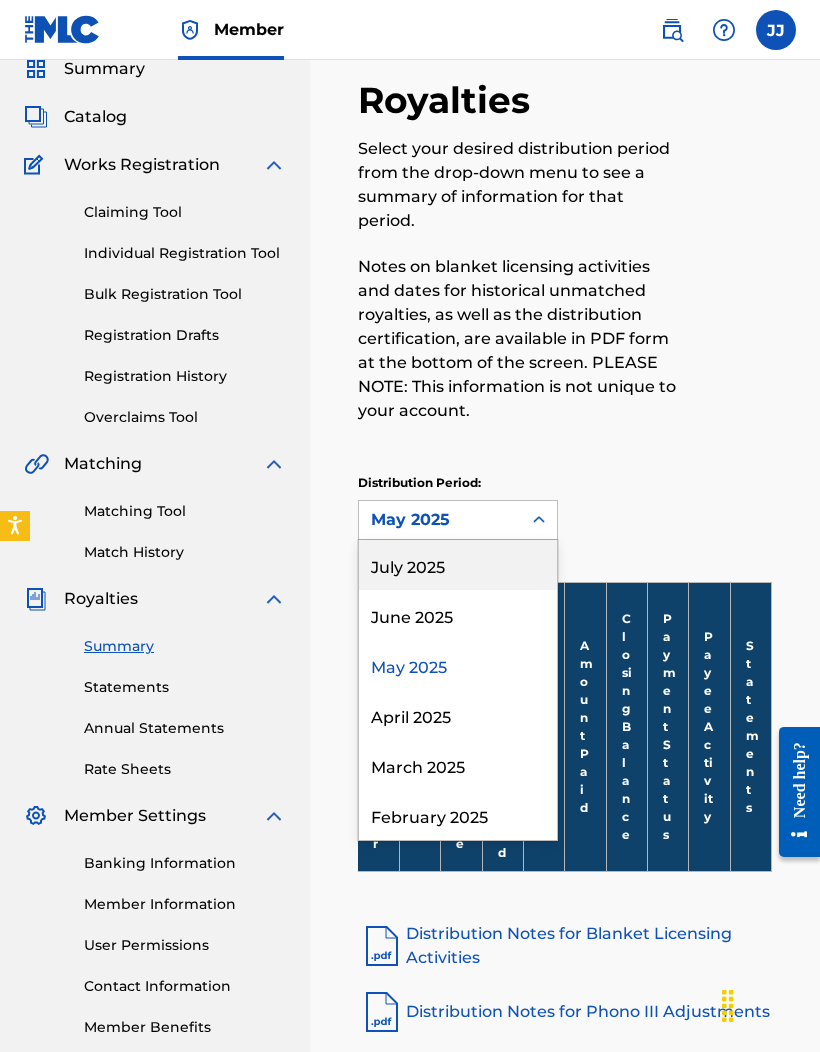 click on "July 2025" at bounding box center [458, 565] 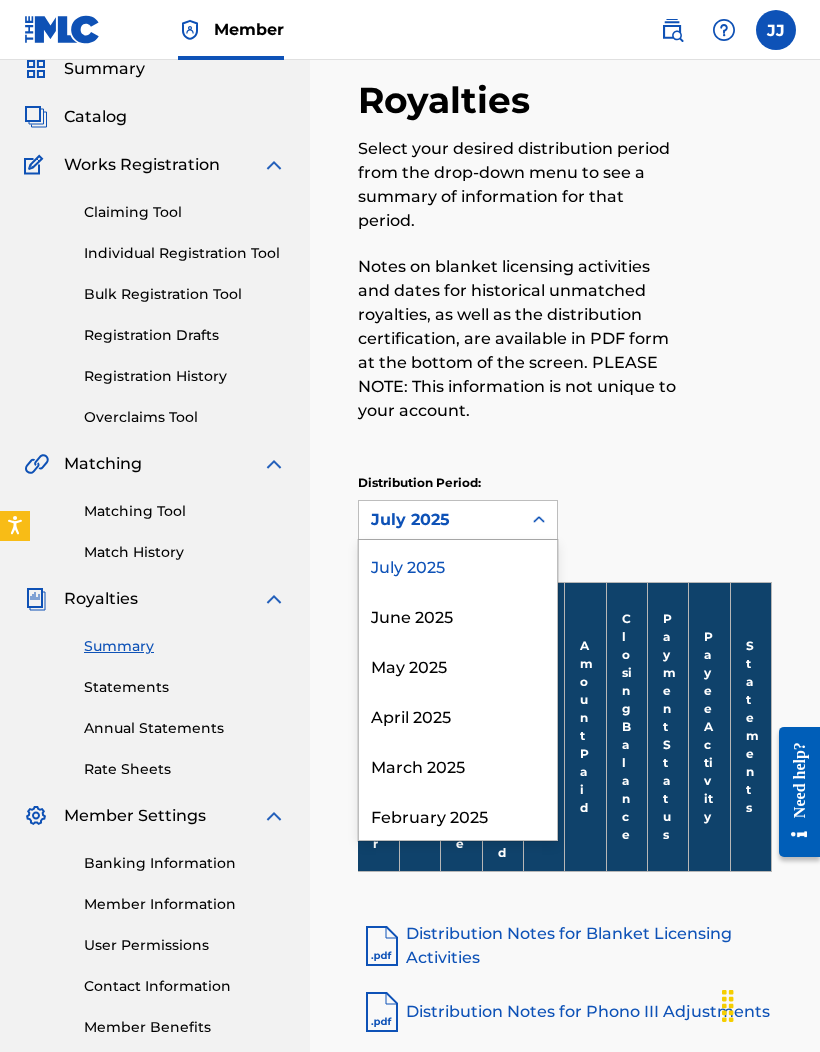 click on "Summary" at bounding box center [104, 69] 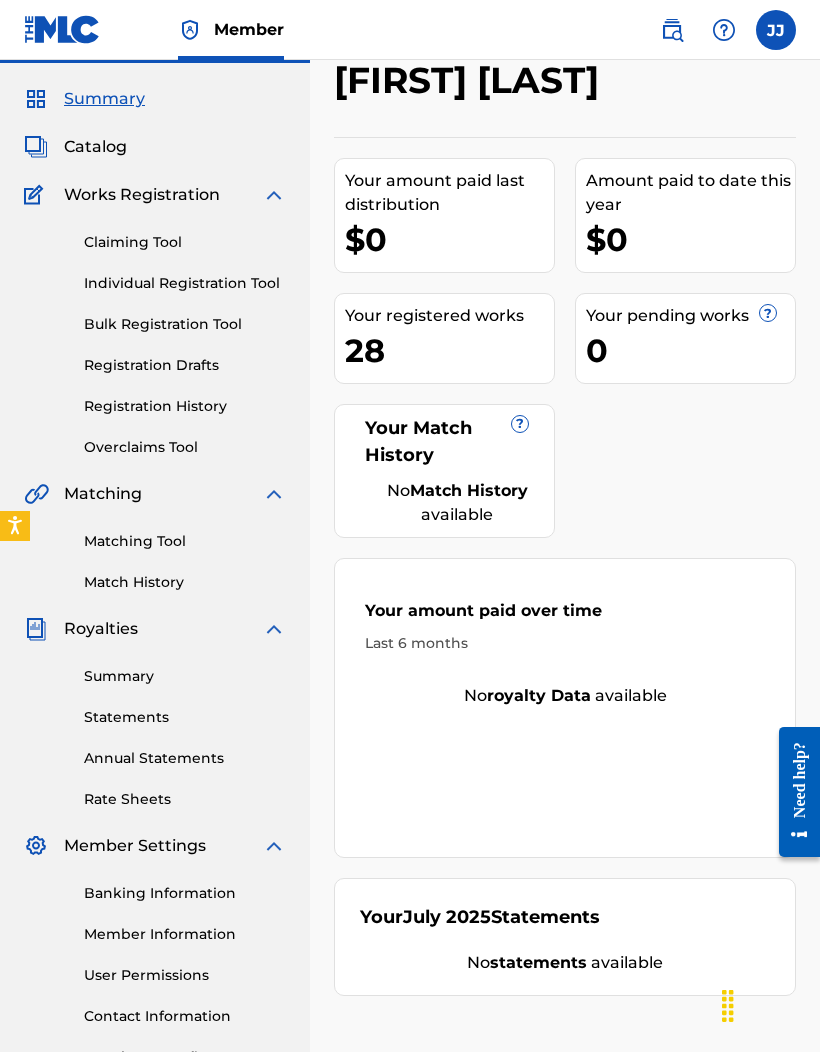 scroll, scrollTop: 0, scrollLeft: 0, axis: both 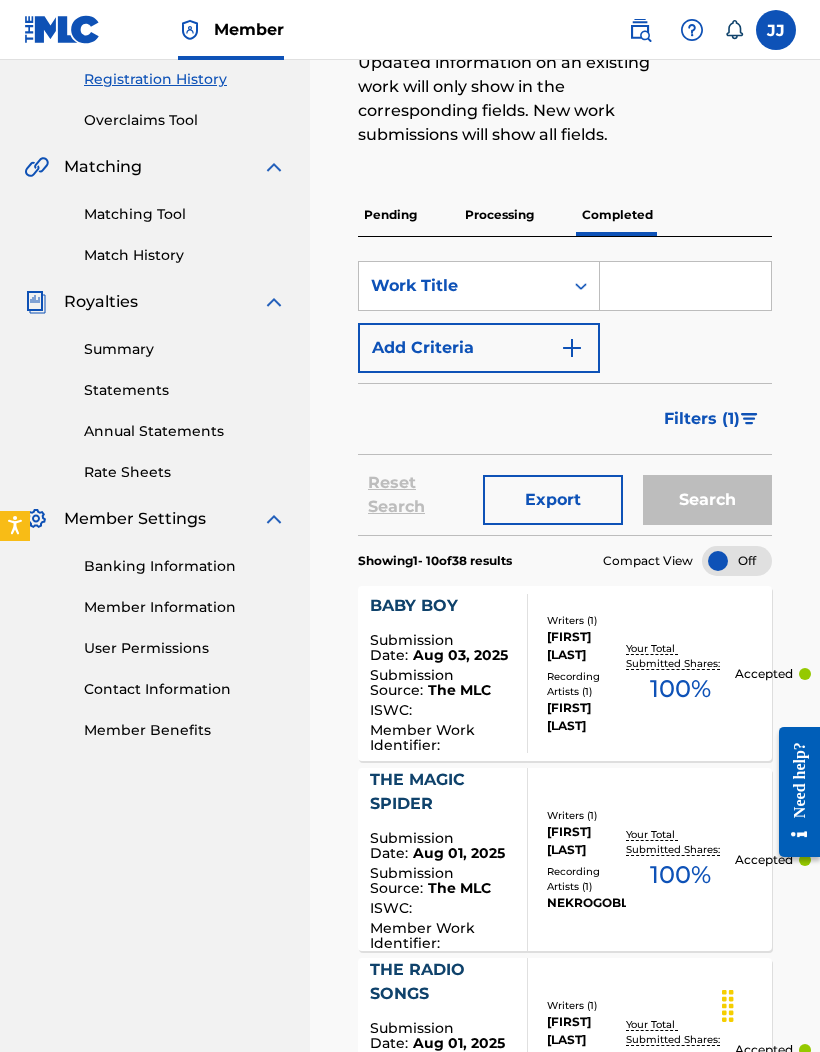 click on "Member Information" at bounding box center (185, 607) 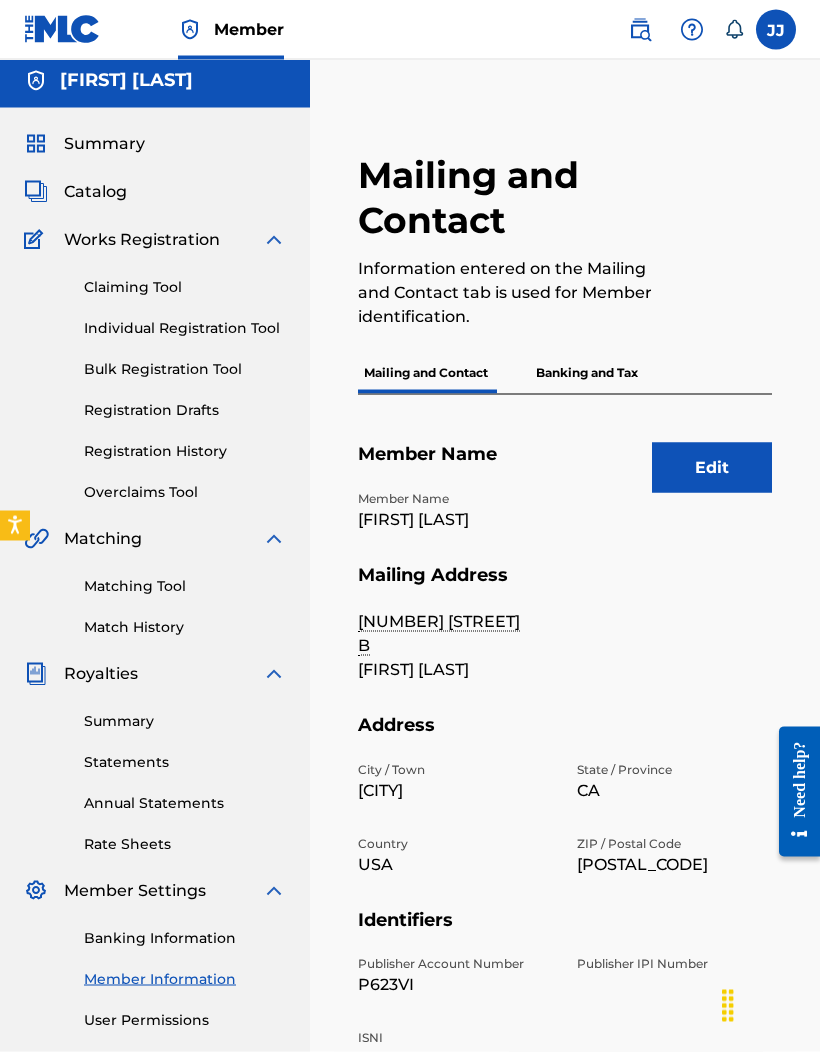 scroll, scrollTop: 0, scrollLeft: 0, axis: both 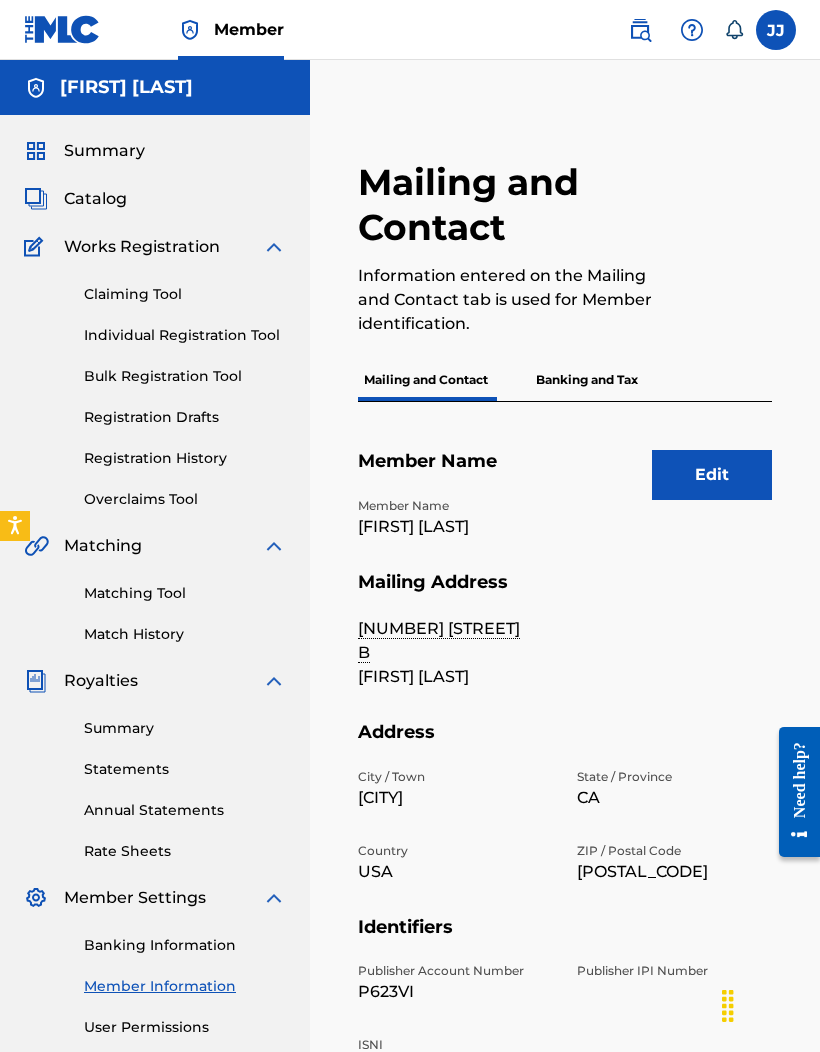 click at bounding box center [776, 30] 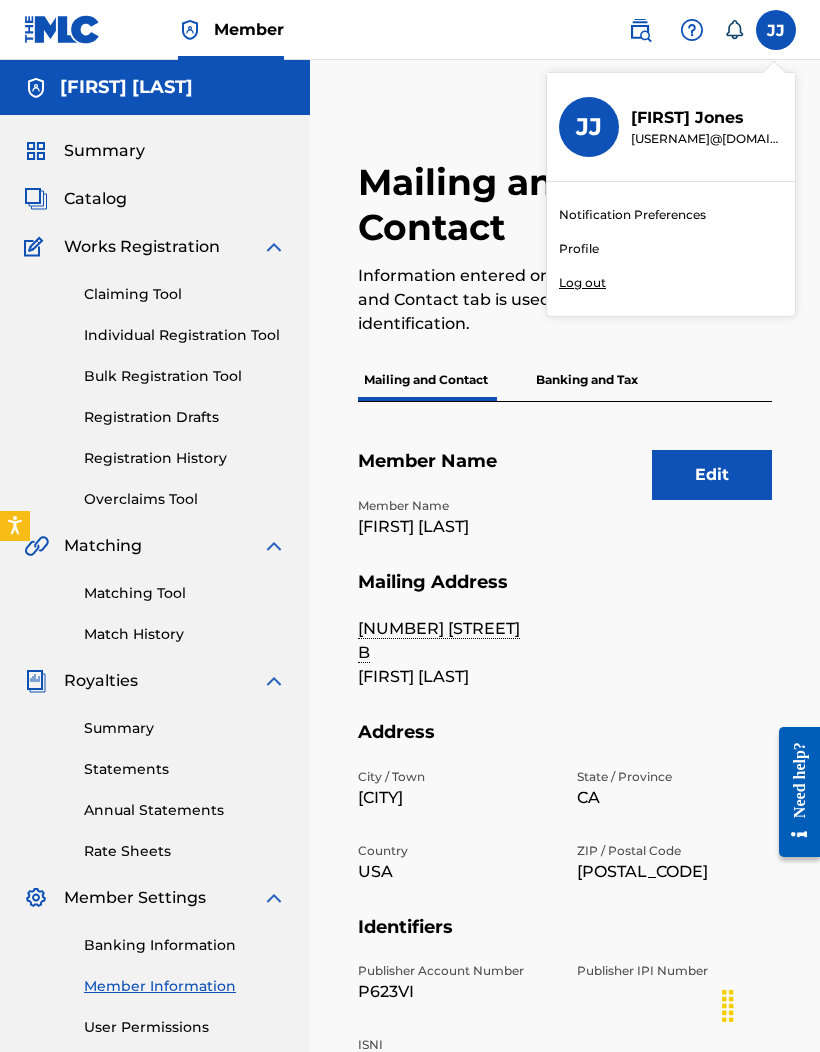 click on "Profile" at bounding box center [579, 249] 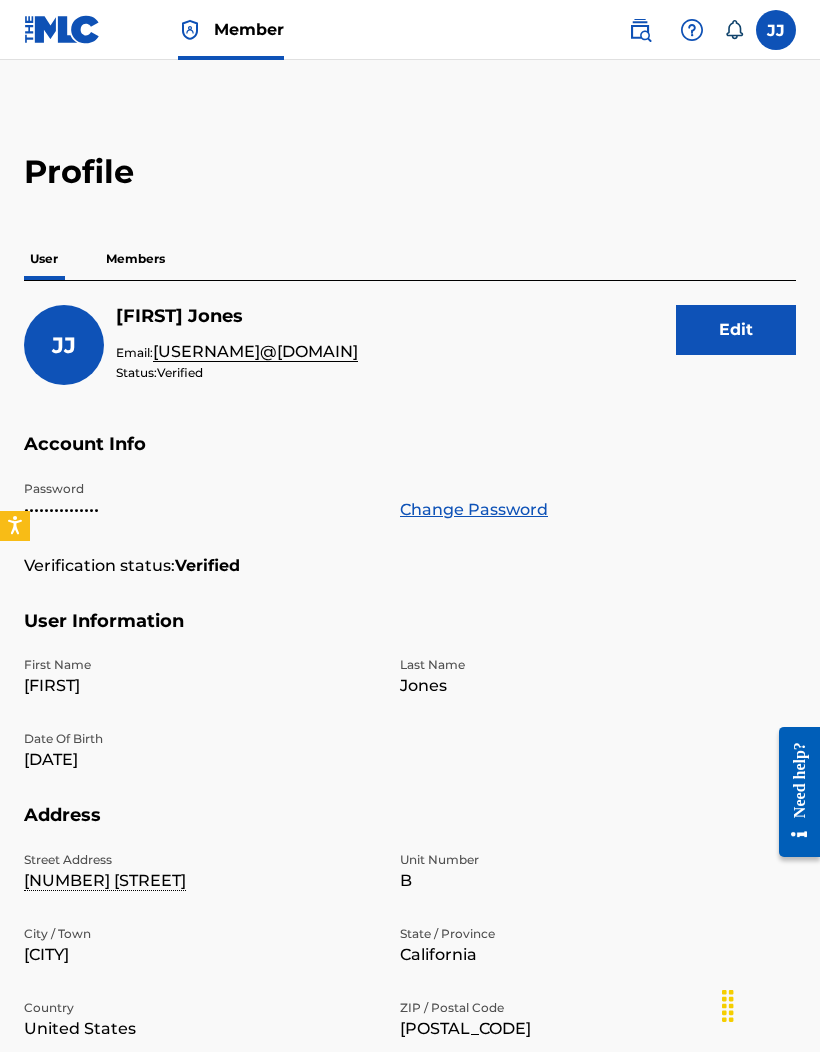 scroll, scrollTop: 0, scrollLeft: 0, axis: both 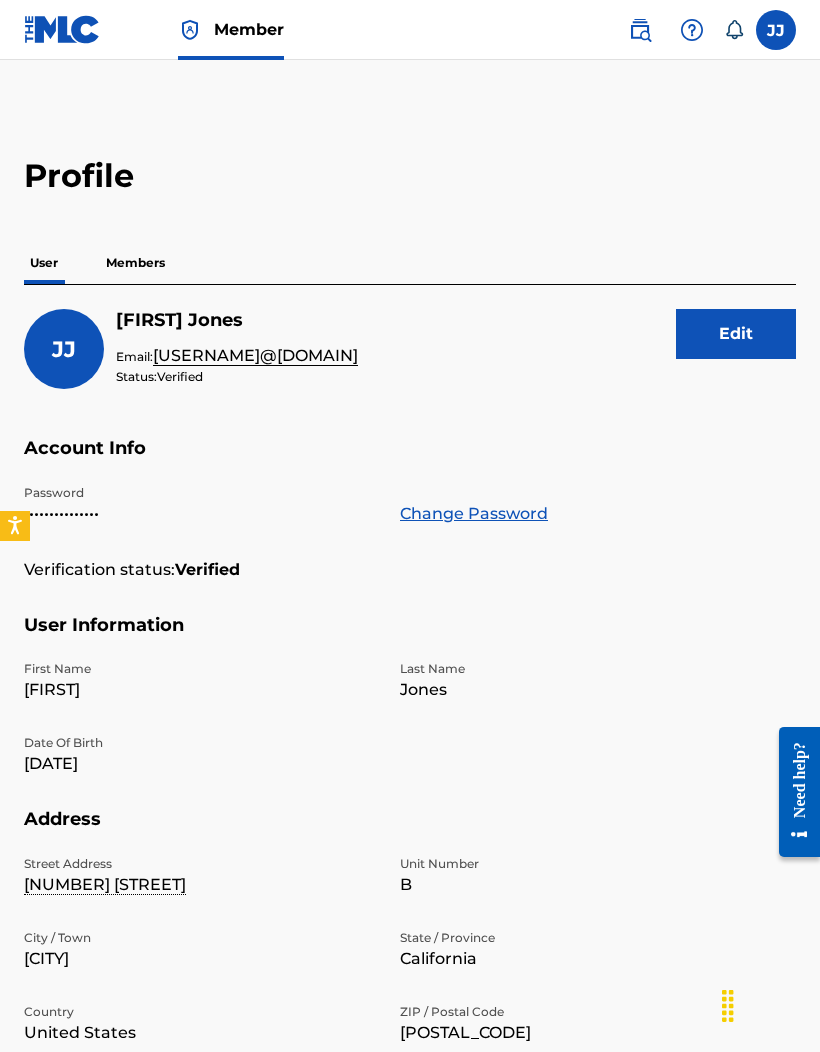 click on "Members" at bounding box center [135, 263] 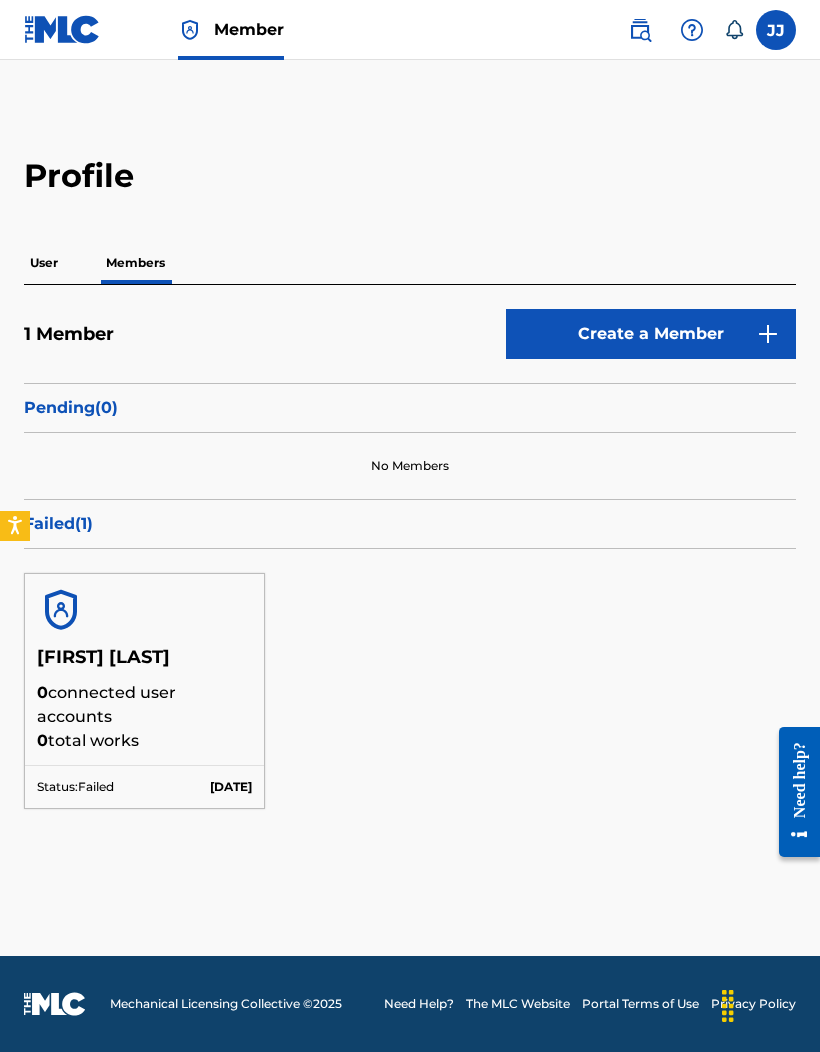 click on "[FIRST] [LAST]" at bounding box center [144, 663] 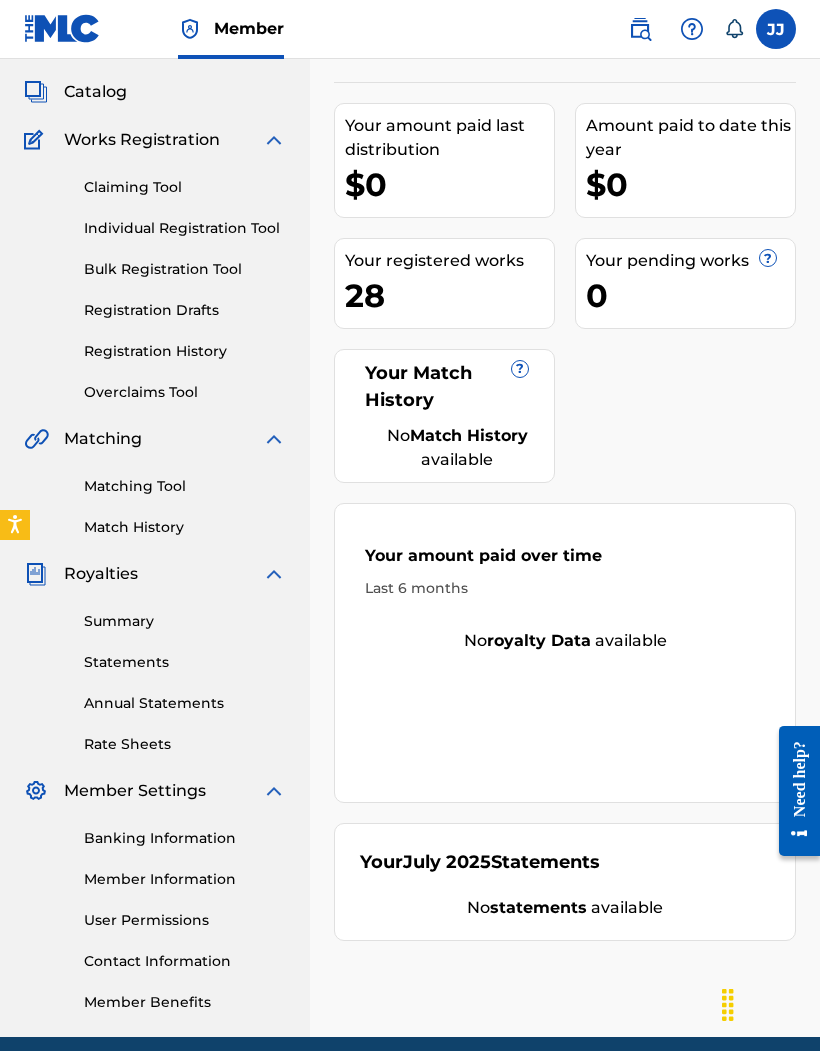 scroll, scrollTop: 0, scrollLeft: 0, axis: both 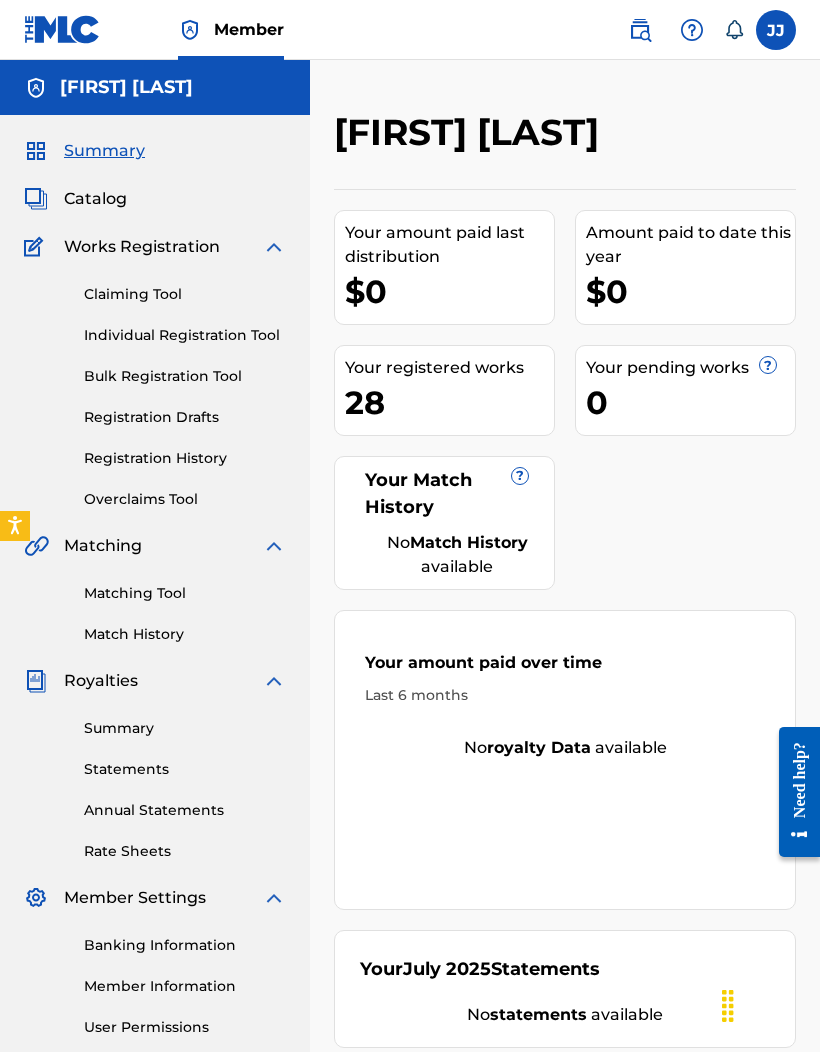 click on "Catalog" at bounding box center [95, 199] 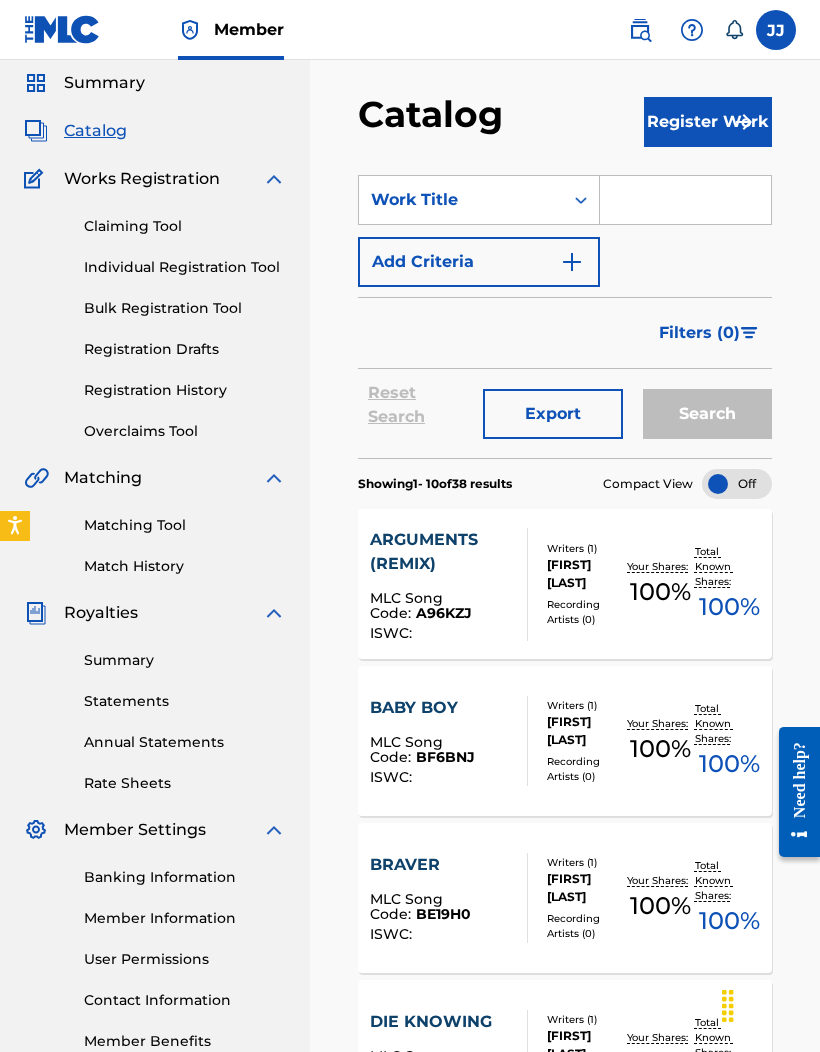 scroll, scrollTop: 0, scrollLeft: 0, axis: both 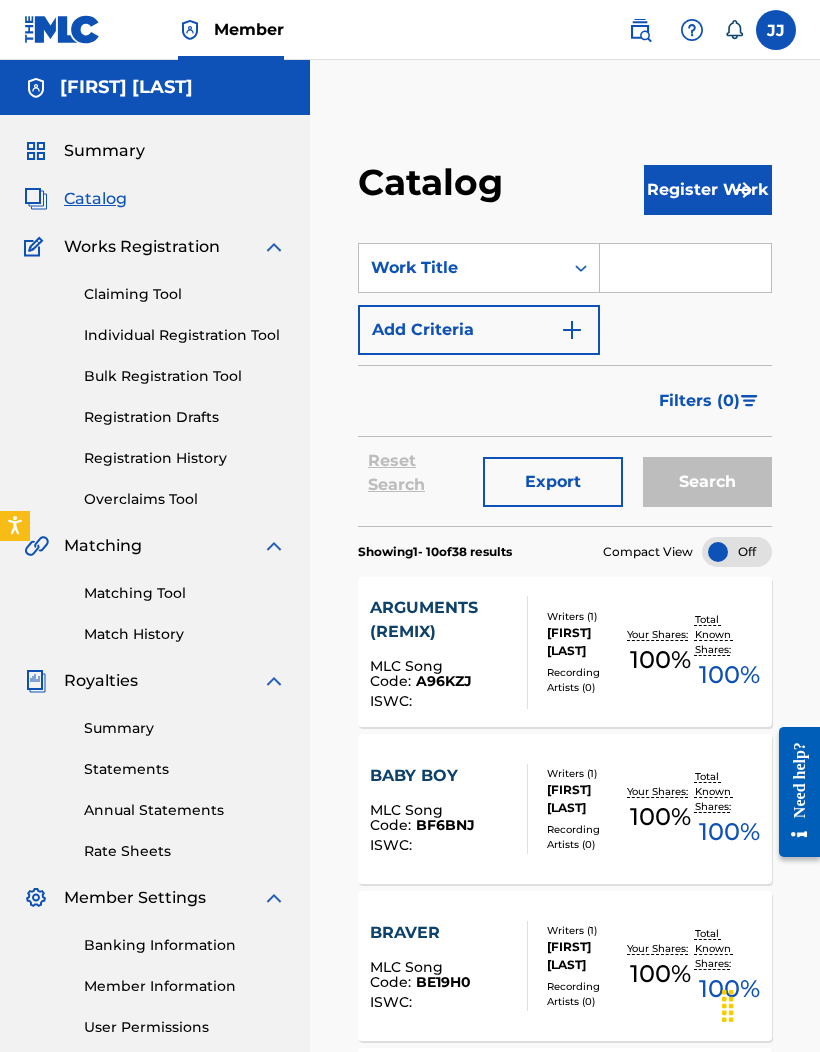 click on "Summary" at bounding box center (104, 151) 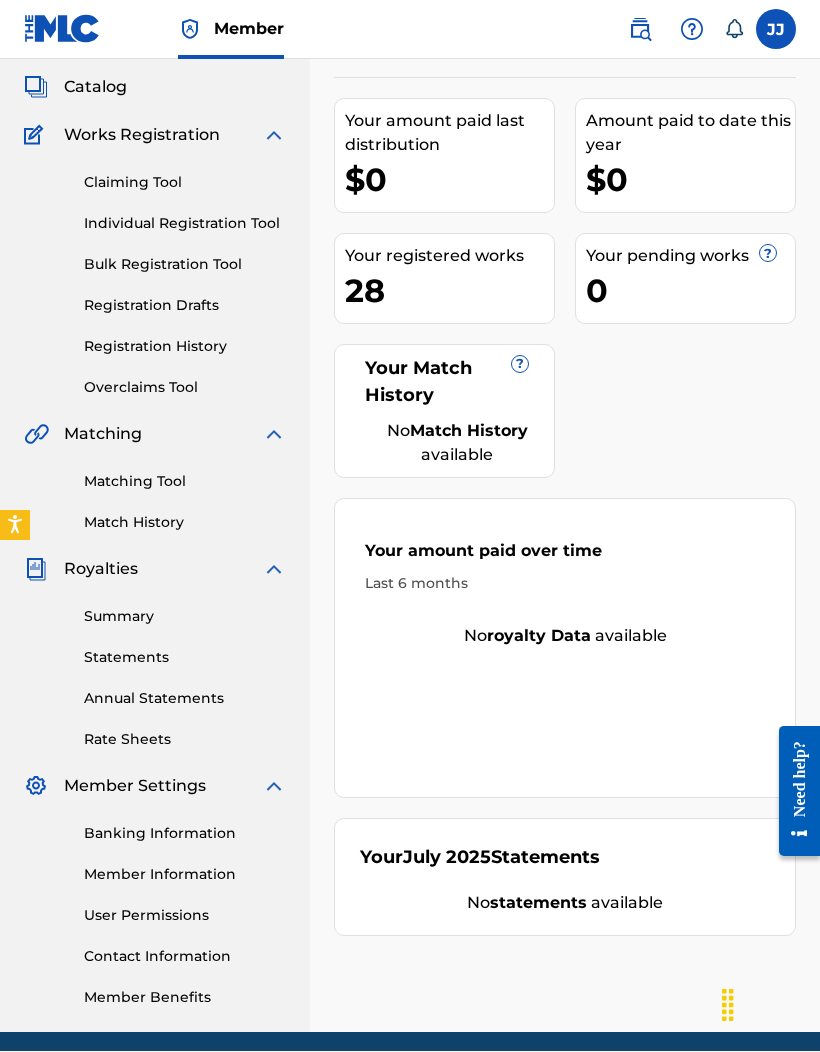 scroll, scrollTop: 0, scrollLeft: 0, axis: both 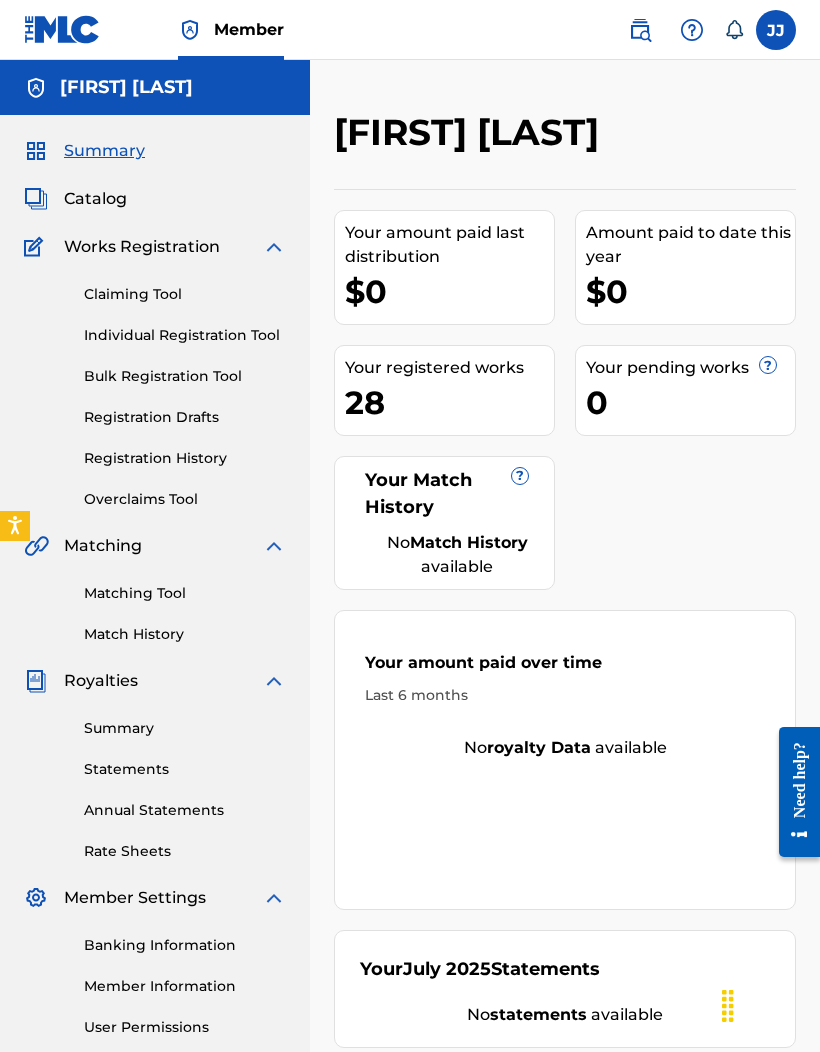 click on "Member Information" at bounding box center (185, 986) 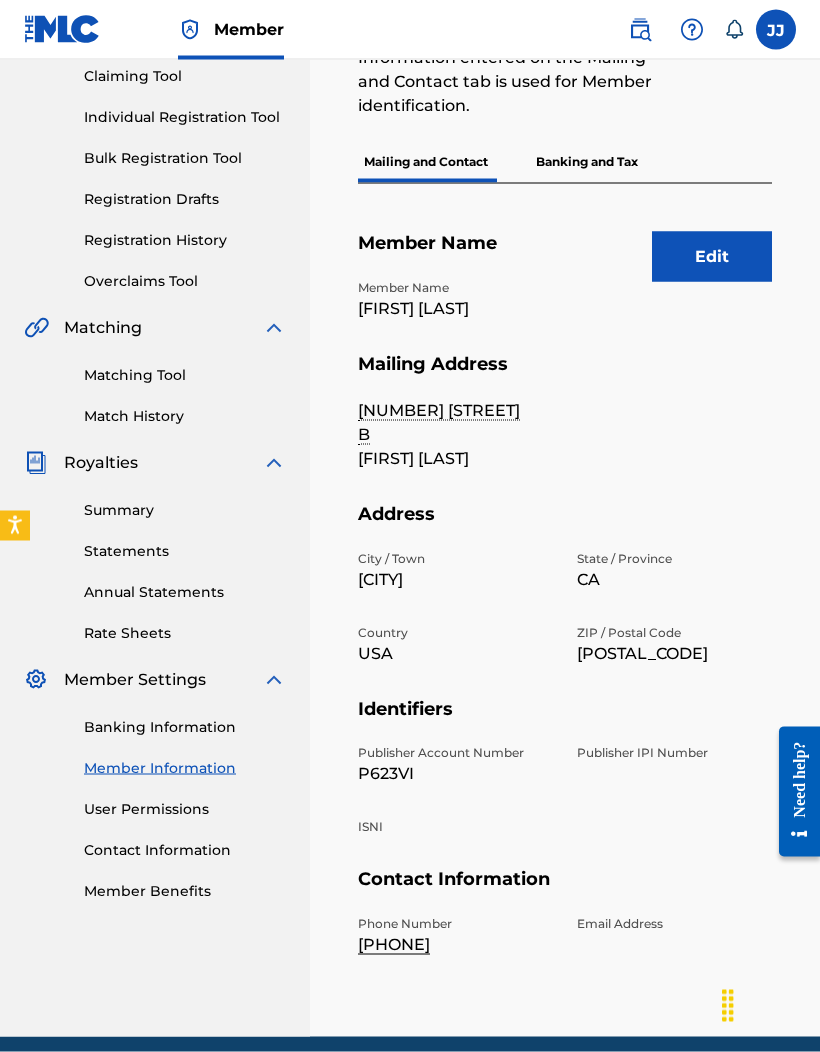 scroll, scrollTop: 238, scrollLeft: 0, axis: vertical 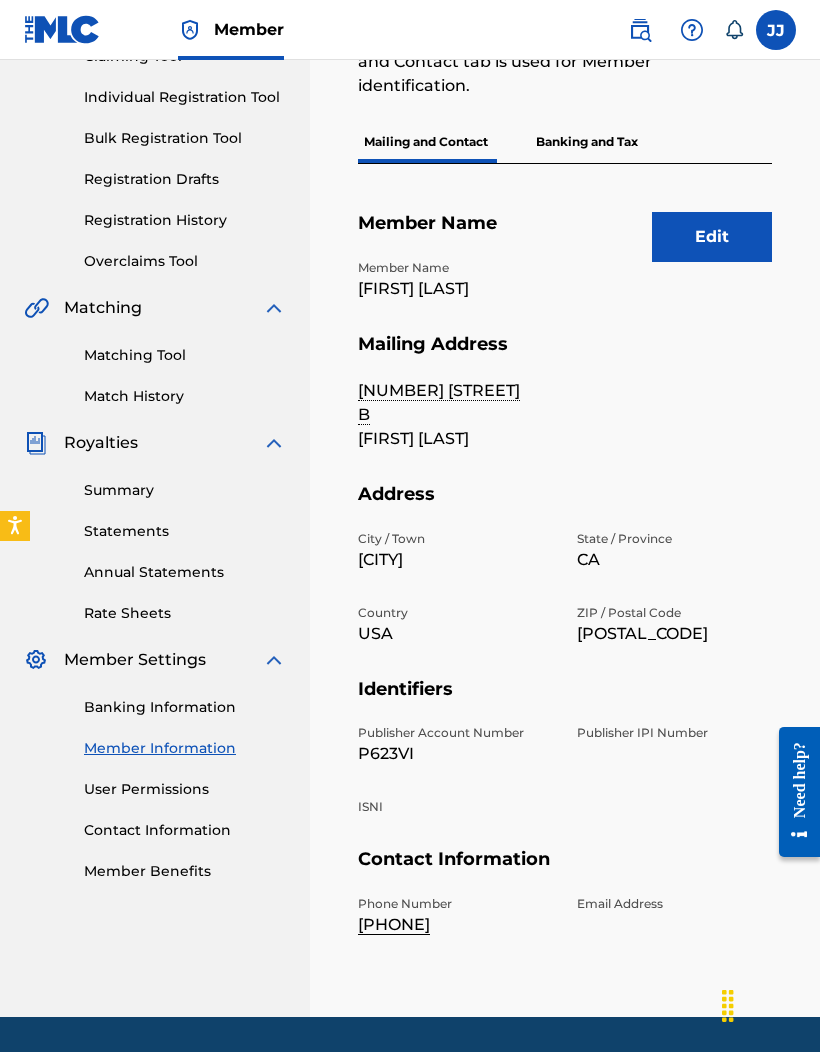 click on "Summary Catalog Works Registration Claiming Tool Individual Registration Tool Bulk Registration Tool Registration Drafts Registration History Overclaims Tool Matching Matching Tool Match History Royalties Summary Statements Annual Statements Rate Sheets Member Settings Banking Information Member Information User Permissions Contact Information Member Benefits" at bounding box center (155, 391) 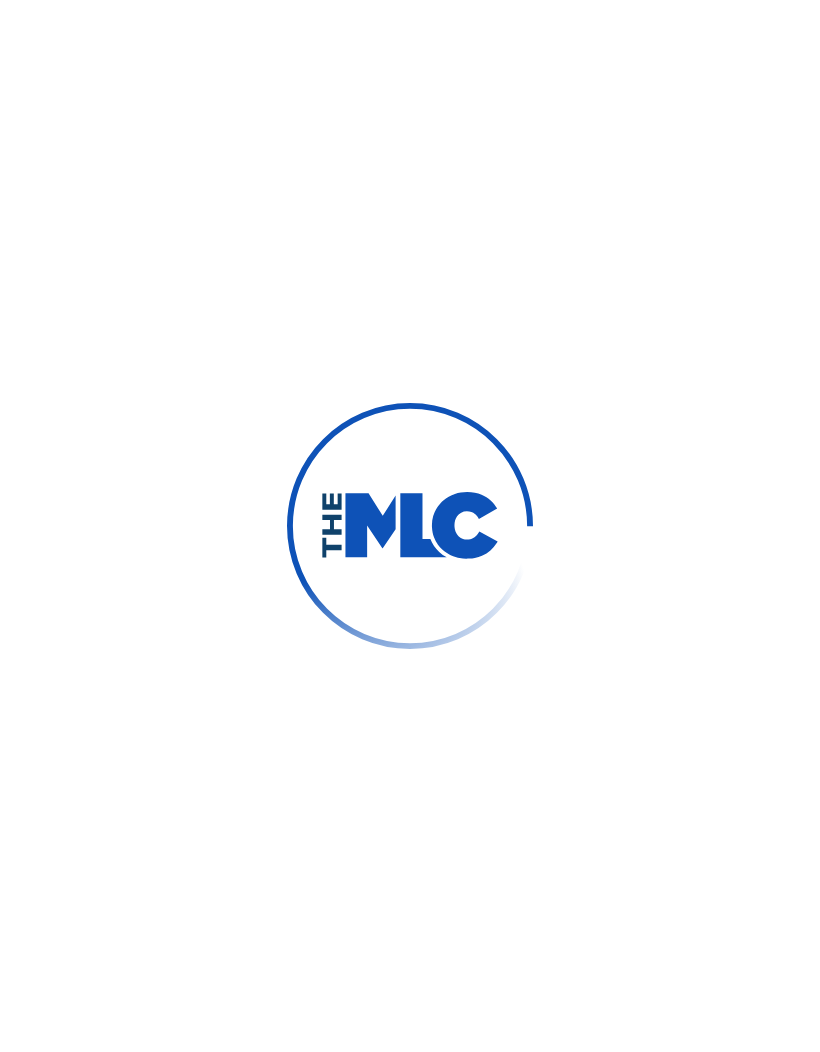 scroll, scrollTop: 82, scrollLeft: 0, axis: vertical 